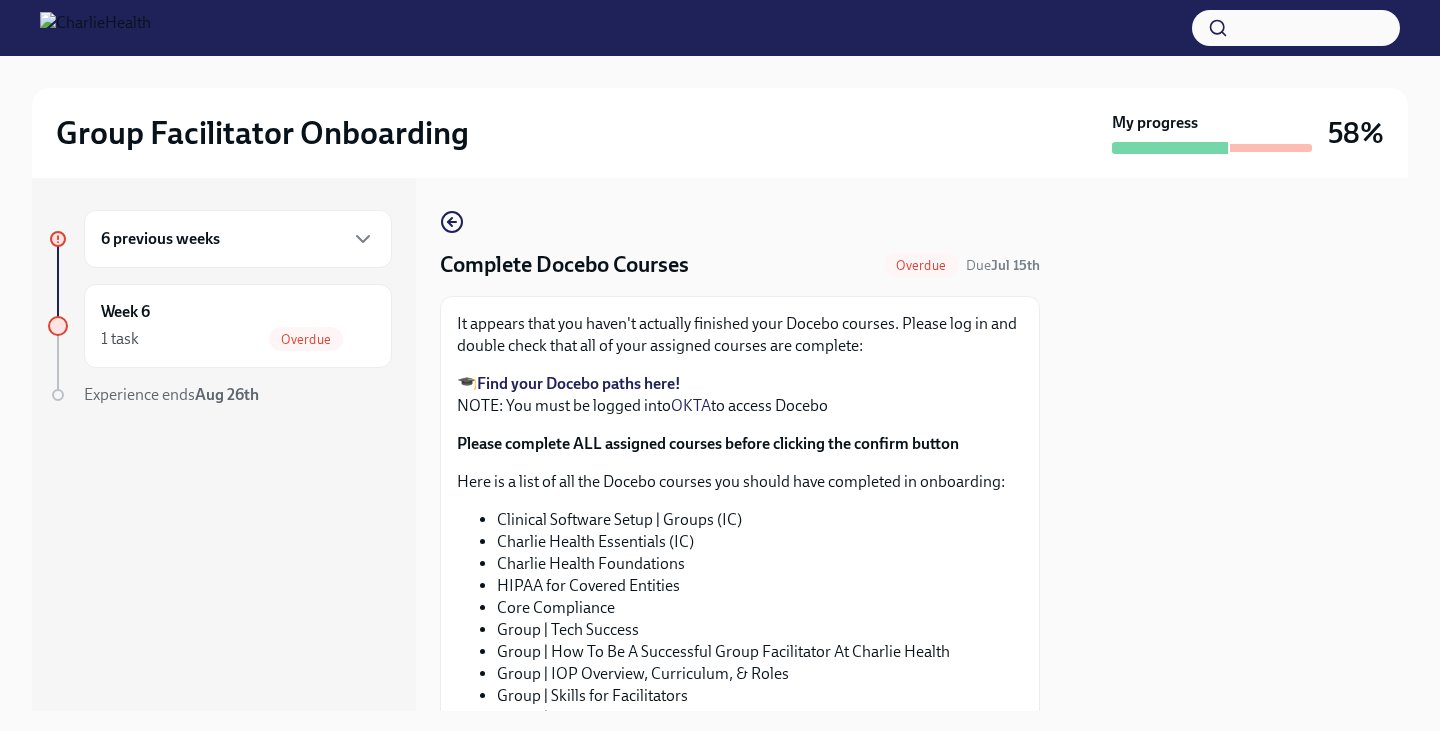 scroll, scrollTop: 0, scrollLeft: 0, axis: both 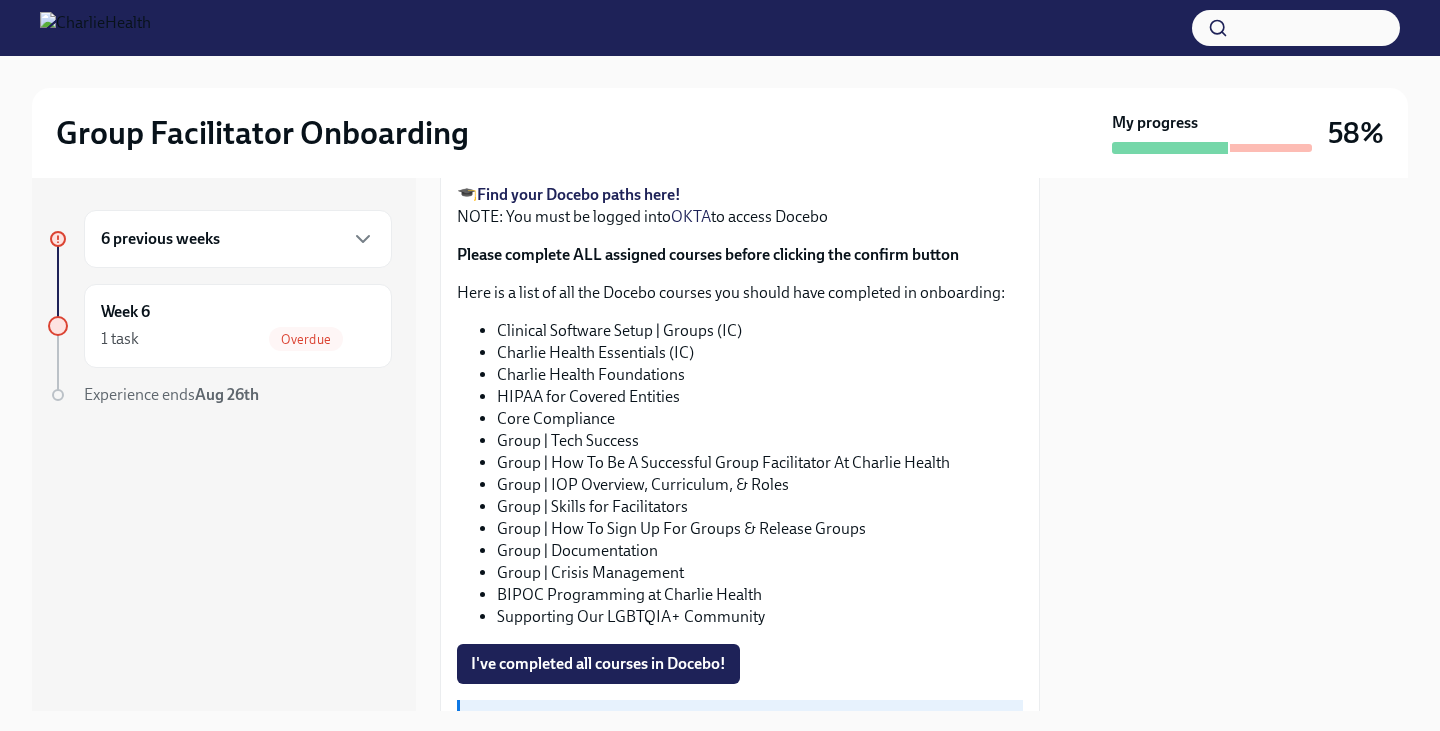 click on "Find your Docebo paths here!" at bounding box center [579, 194] 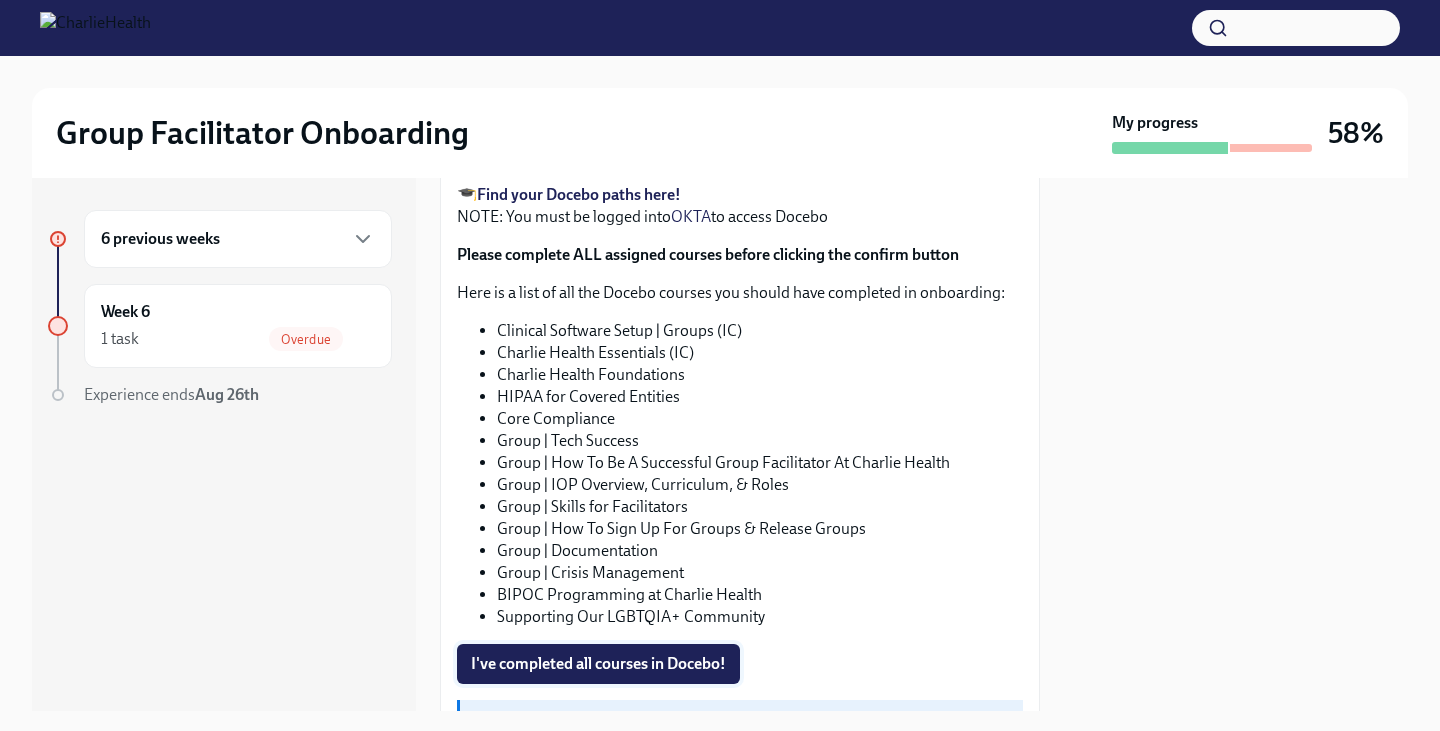 click on "I've completed all courses in Docebo!" at bounding box center [598, 664] 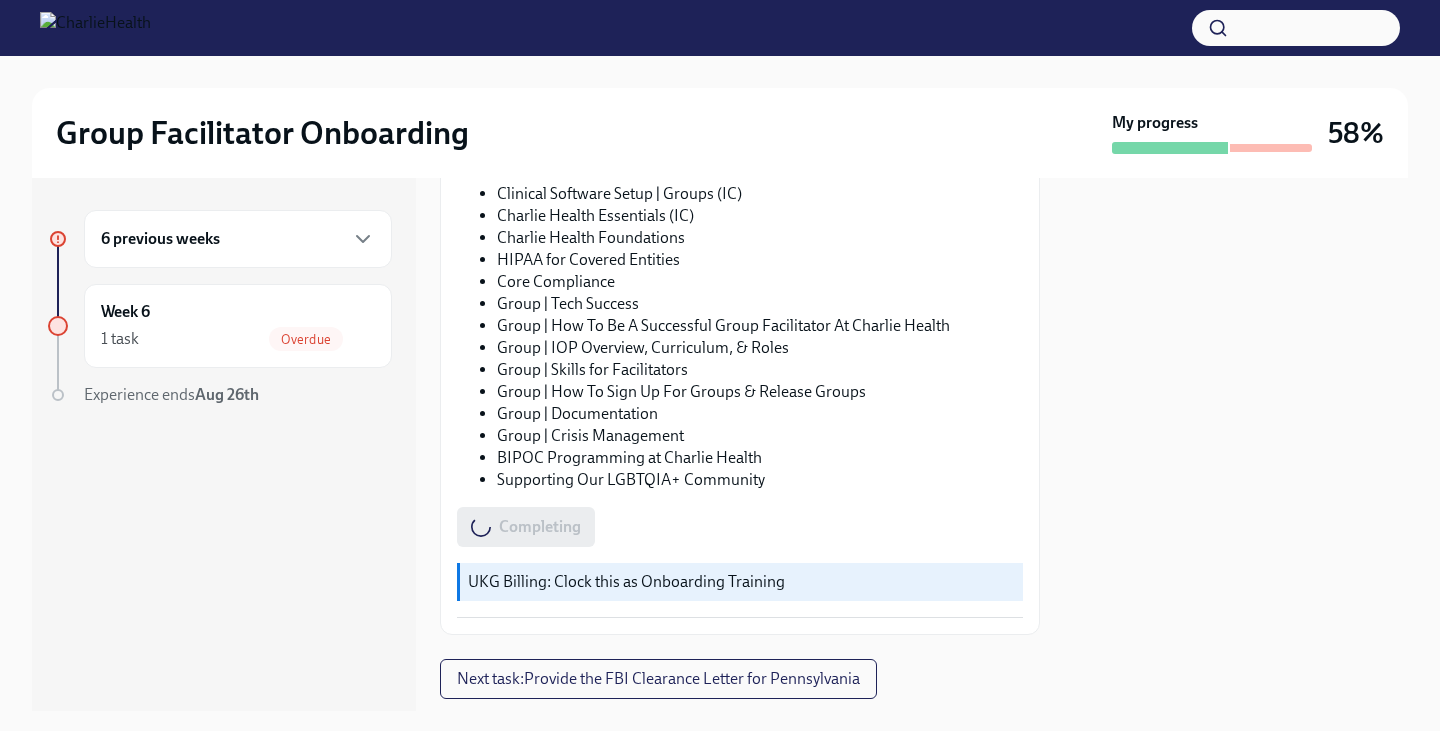 scroll, scrollTop: 378, scrollLeft: 0, axis: vertical 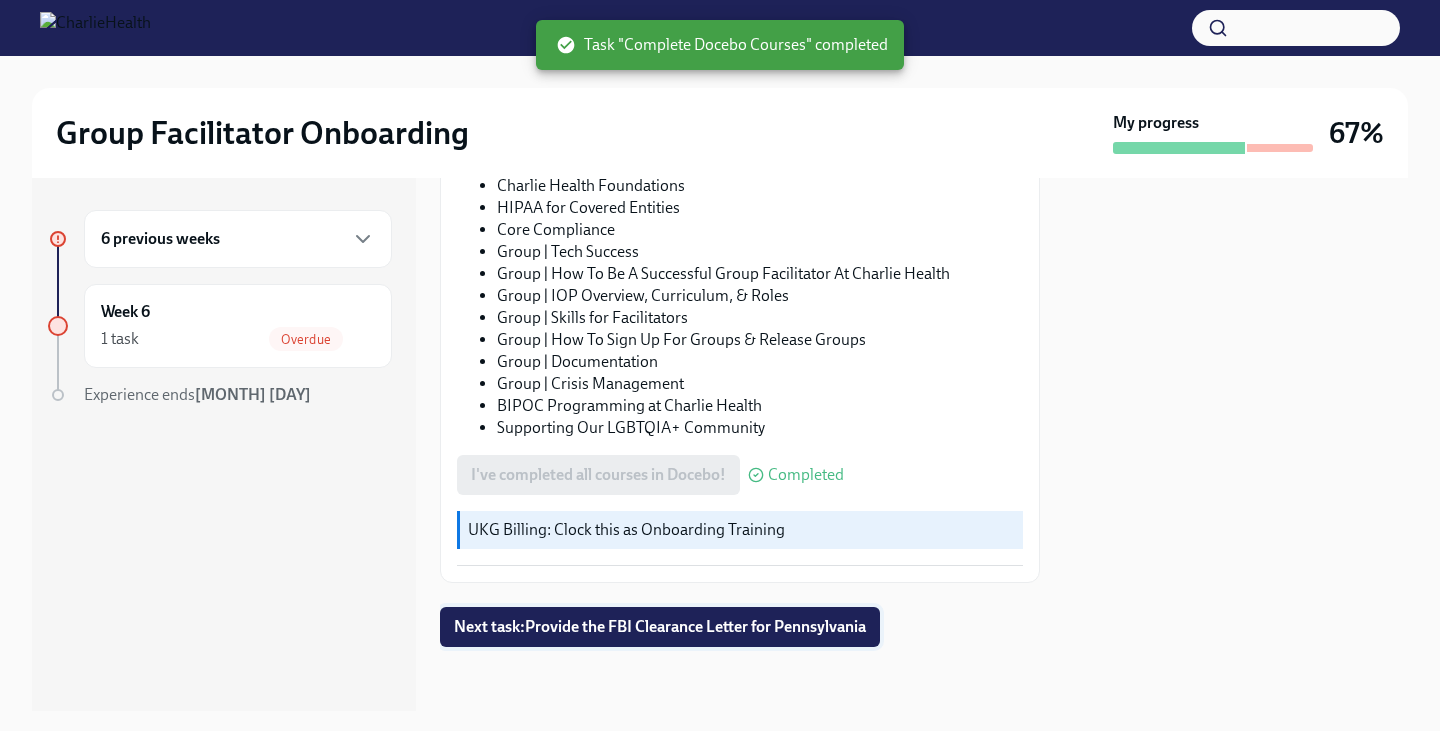 click on "Next task :  Provide the FBI Clearance Letter for Pennsylvania" at bounding box center [660, 627] 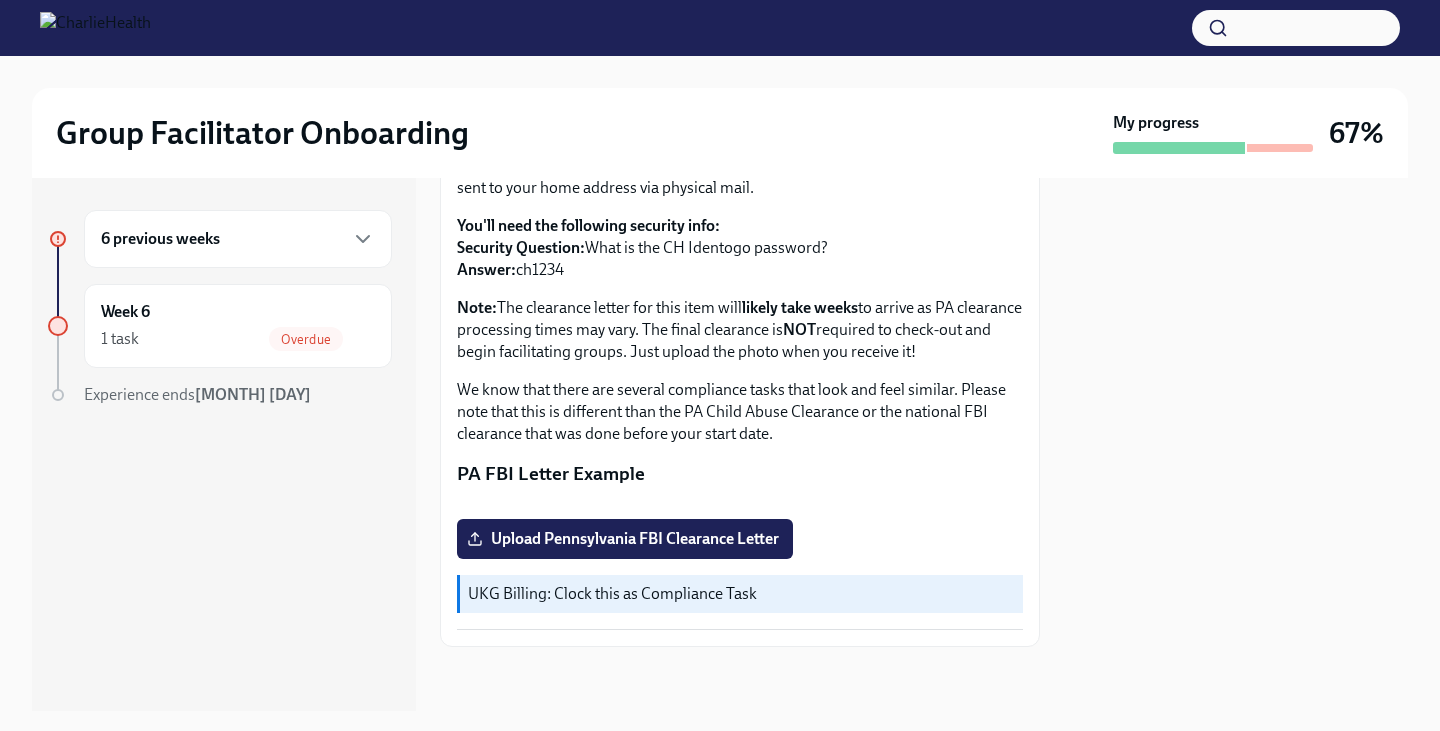 scroll, scrollTop: 397, scrollLeft: 0, axis: vertical 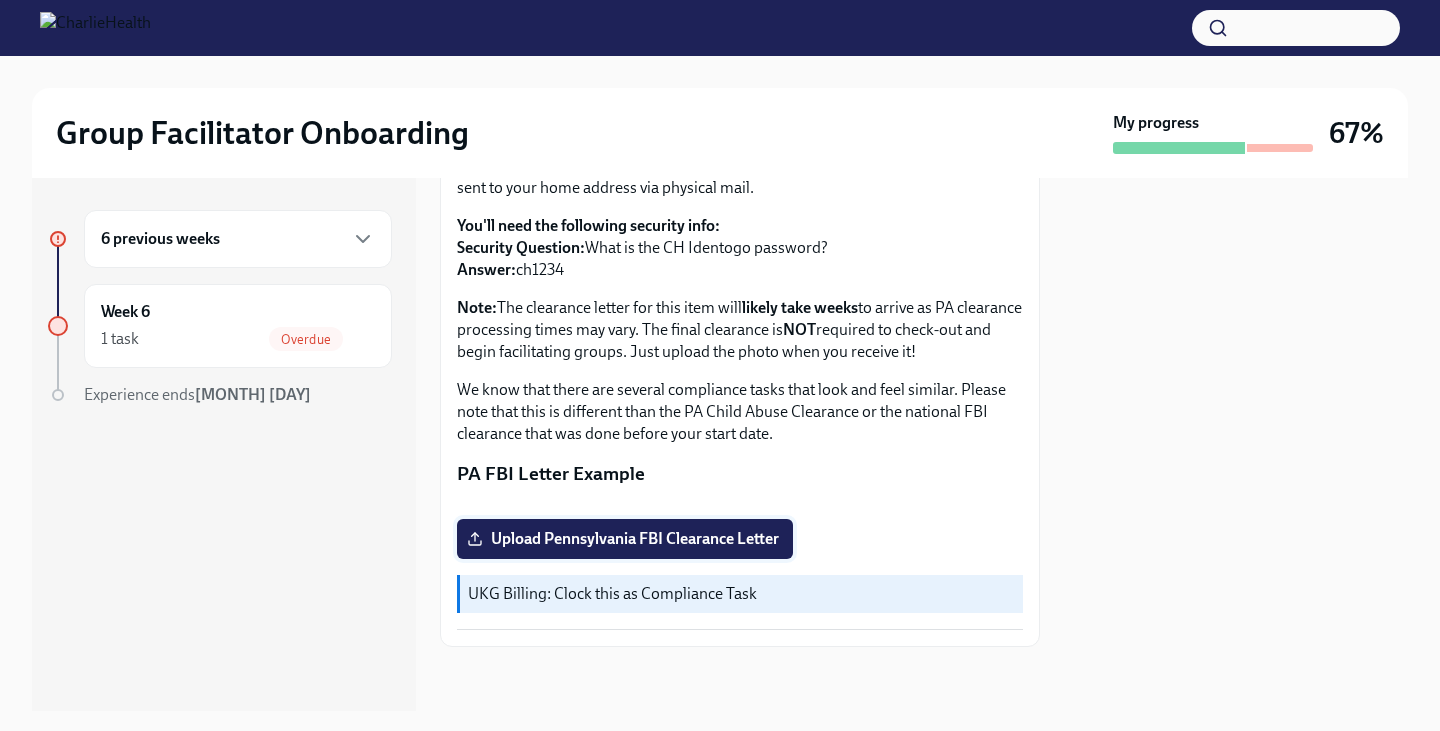 click on "Upload Pennsylvania FBI Clearance Letter" at bounding box center [625, 539] 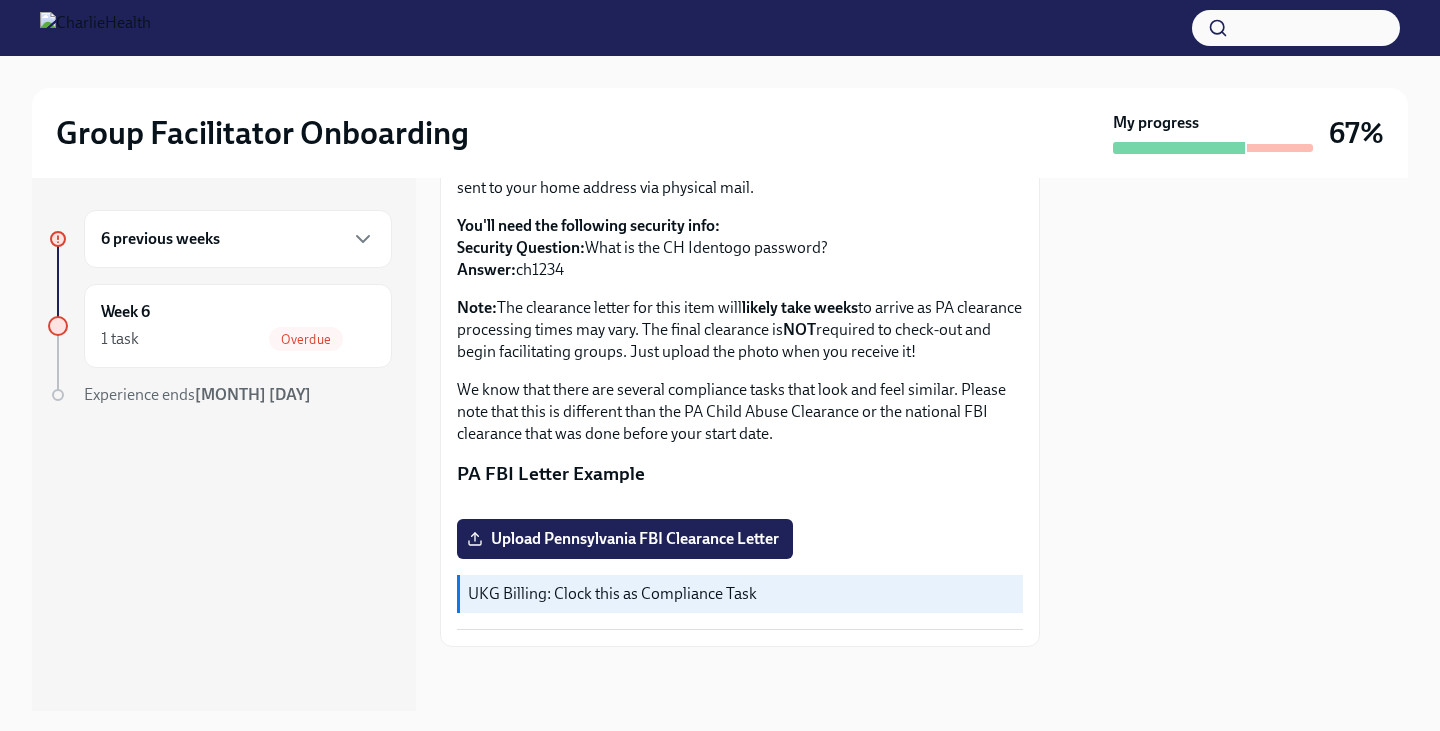 scroll, scrollTop: 437, scrollLeft: 0, axis: vertical 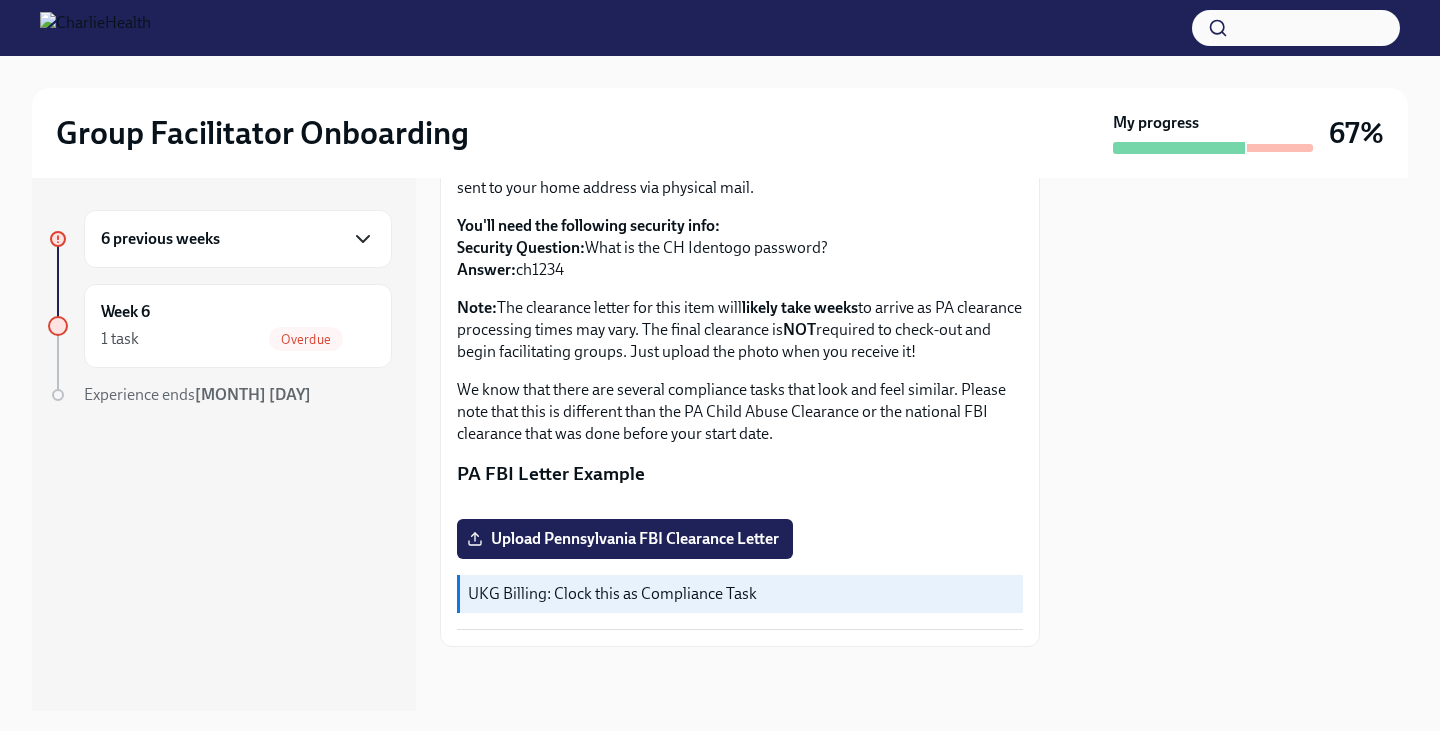 click 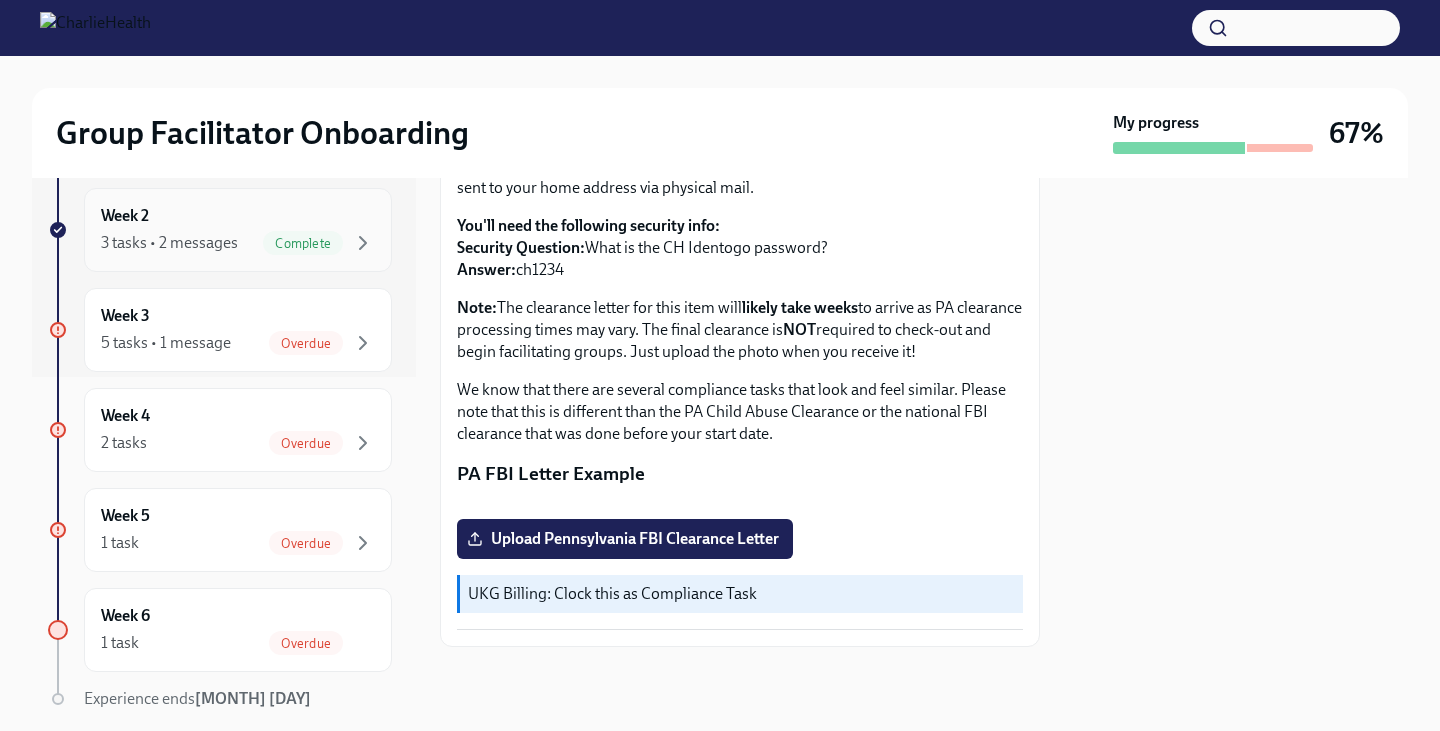 scroll, scrollTop: 413, scrollLeft: 0, axis: vertical 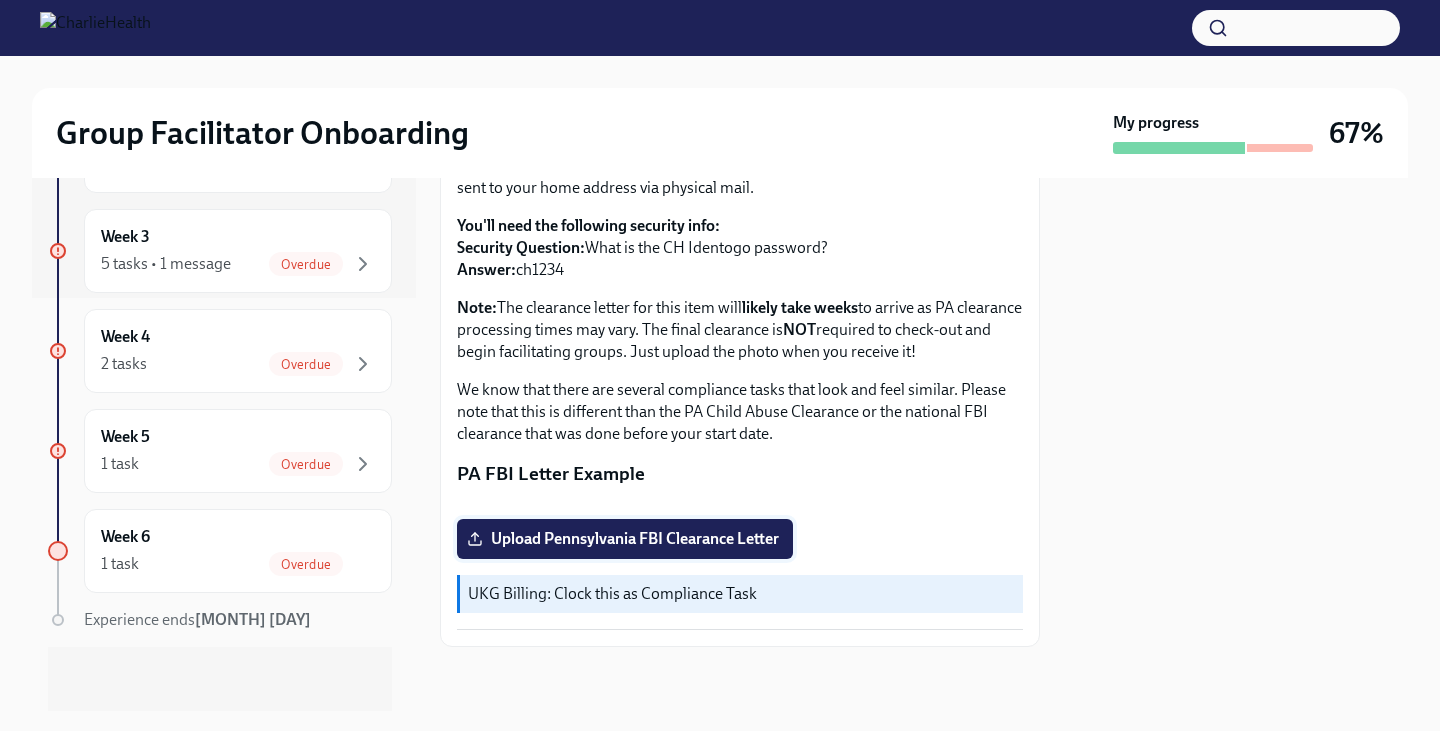 click on "Upload Pennsylvania FBI Clearance Letter" at bounding box center (625, 539) 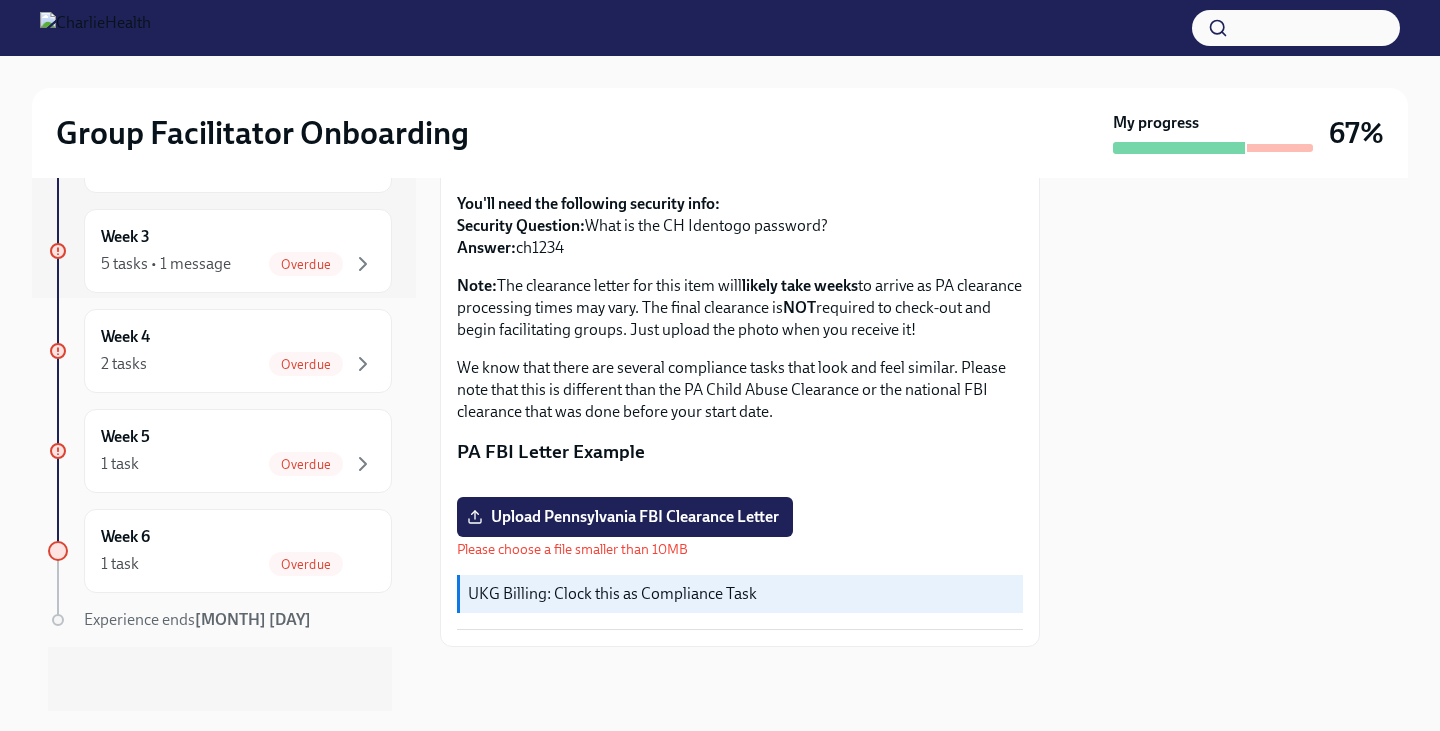 scroll, scrollTop: 459, scrollLeft: 0, axis: vertical 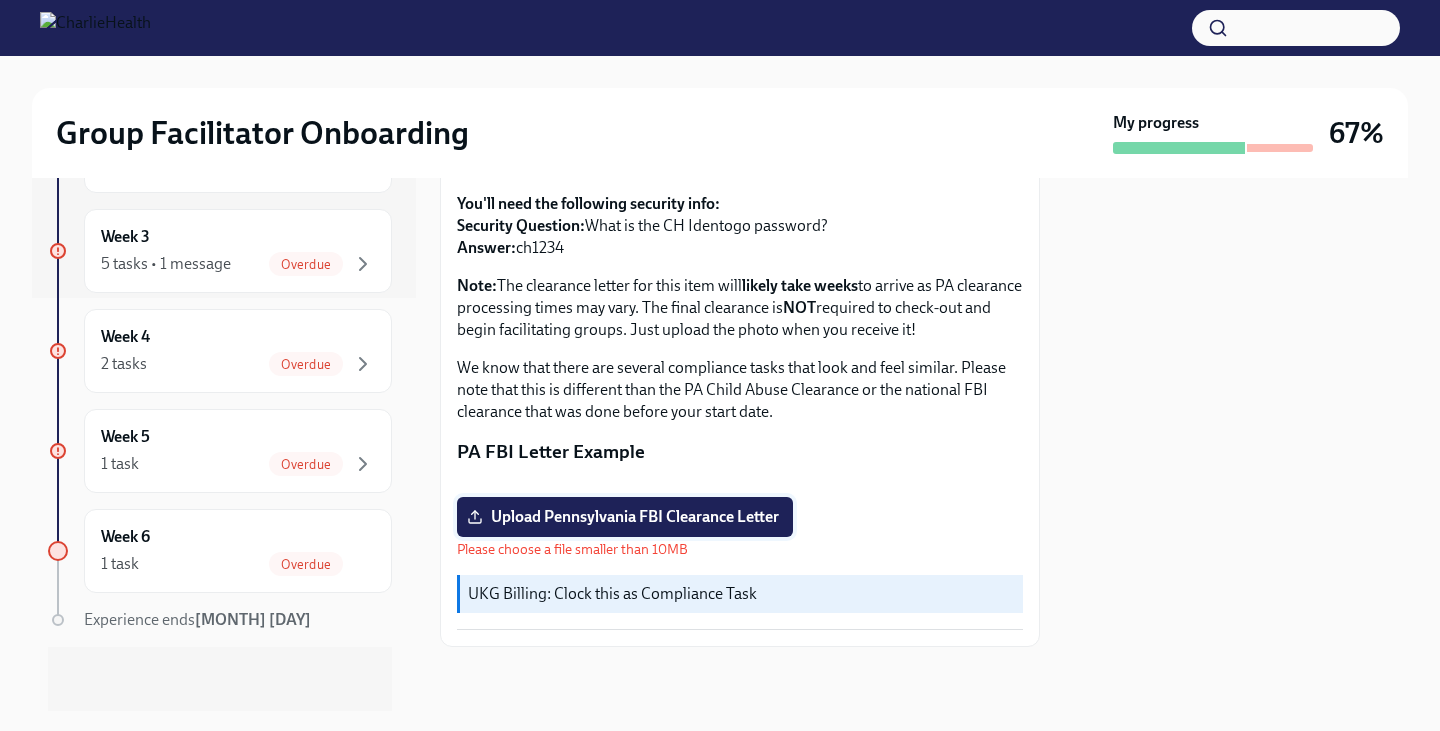 click on "Upload Pennsylvania FBI Clearance Letter" at bounding box center [625, 517] 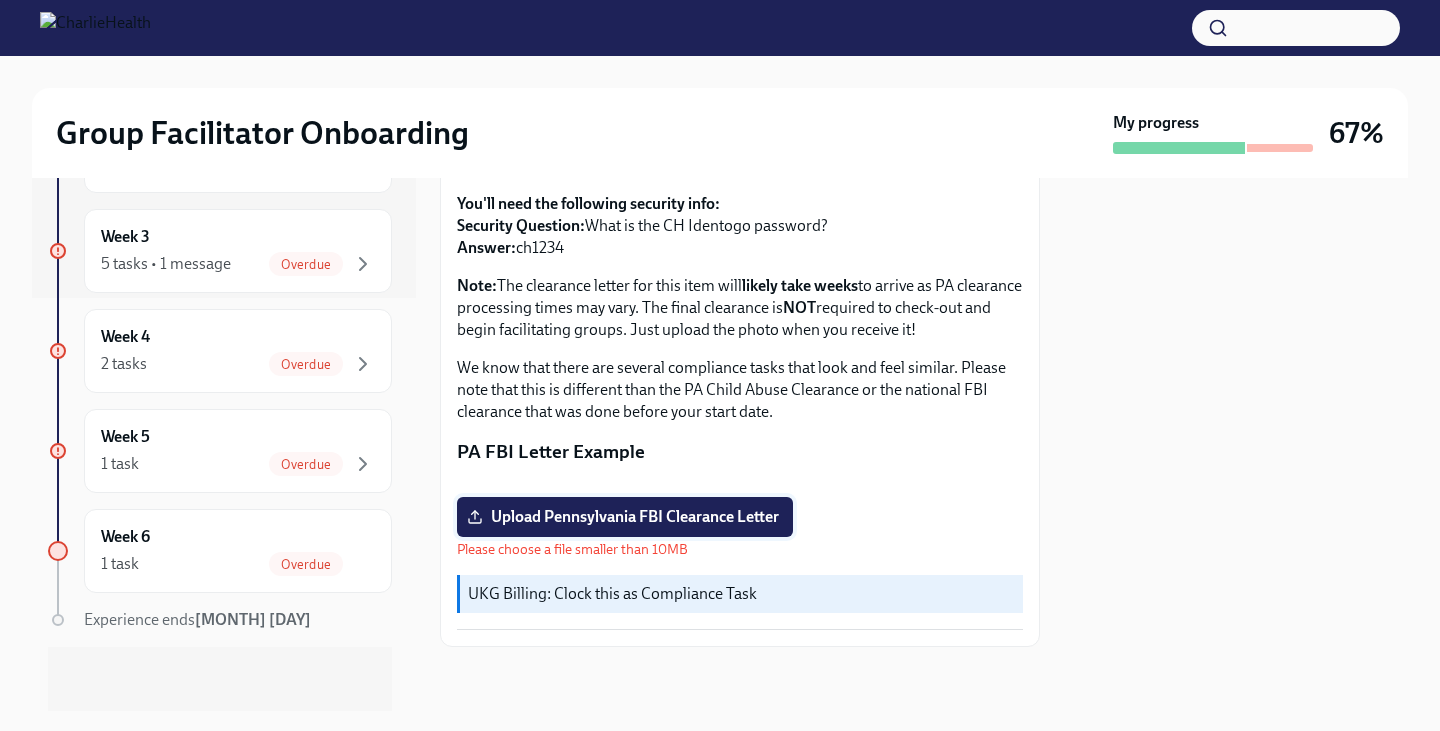 click on "Upload Pennsylvania FBI Clearance Letter" at bounding box center [625, 517] 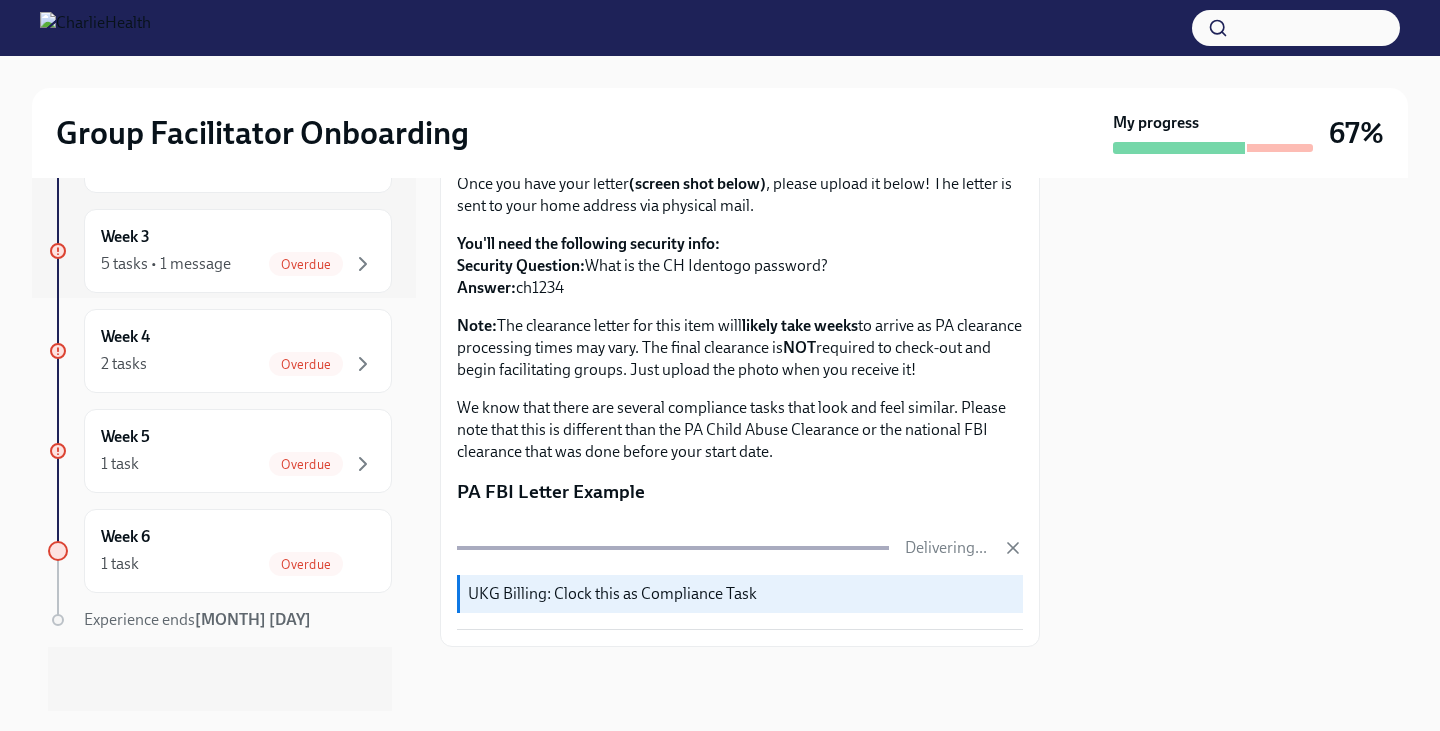scroll, scrollTop: 437, scrollLeft: 0, axis: vertical 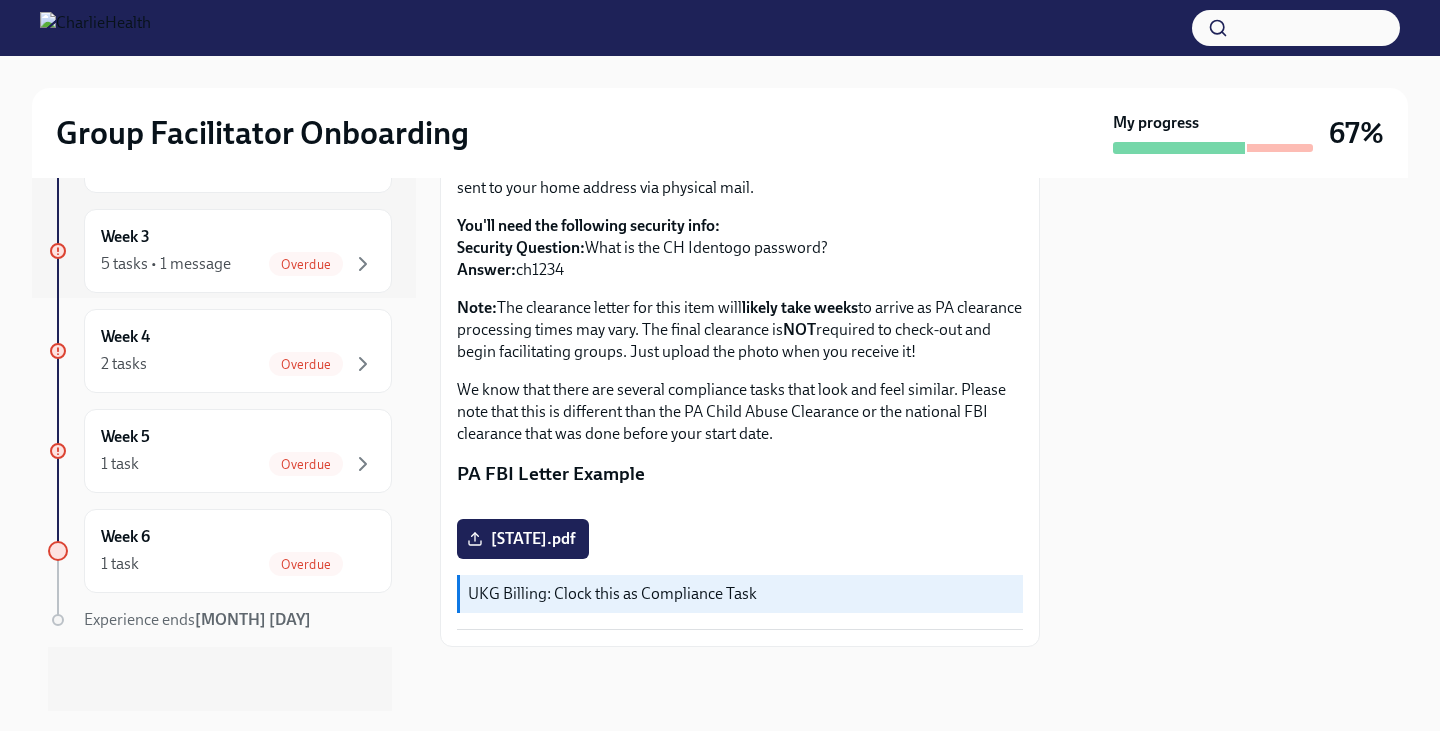 click on "Instructions for obtaining this letter will be emailed to your Charlie Health email address from PASafecheck in the next coming weeks.
Once you have your letter  (screen shot below) , please upload it below! The letter is sent to your home address via physical mail.
You'll need the following security info:
Security Question:  What is the CH Identogo password?
Answer:  ch1234
Note:  The clearance letter for this item will  likely take weeks  to arrive as PA clearance processing times may vary. The final clearance is  NOT  required to check-out and begin facilitating groups. Just upload the photo when you receive it!
We know that there are several compliance tasks that look and feel similar. Please note that this is different than the PA Child Abuse Clearance or the national FBI clearance that was done before your start date. PA FBI Letter Example pennsylvania.pdf UKG Billing: Clock this as Compliance Task" at bounding box center [740, 362] 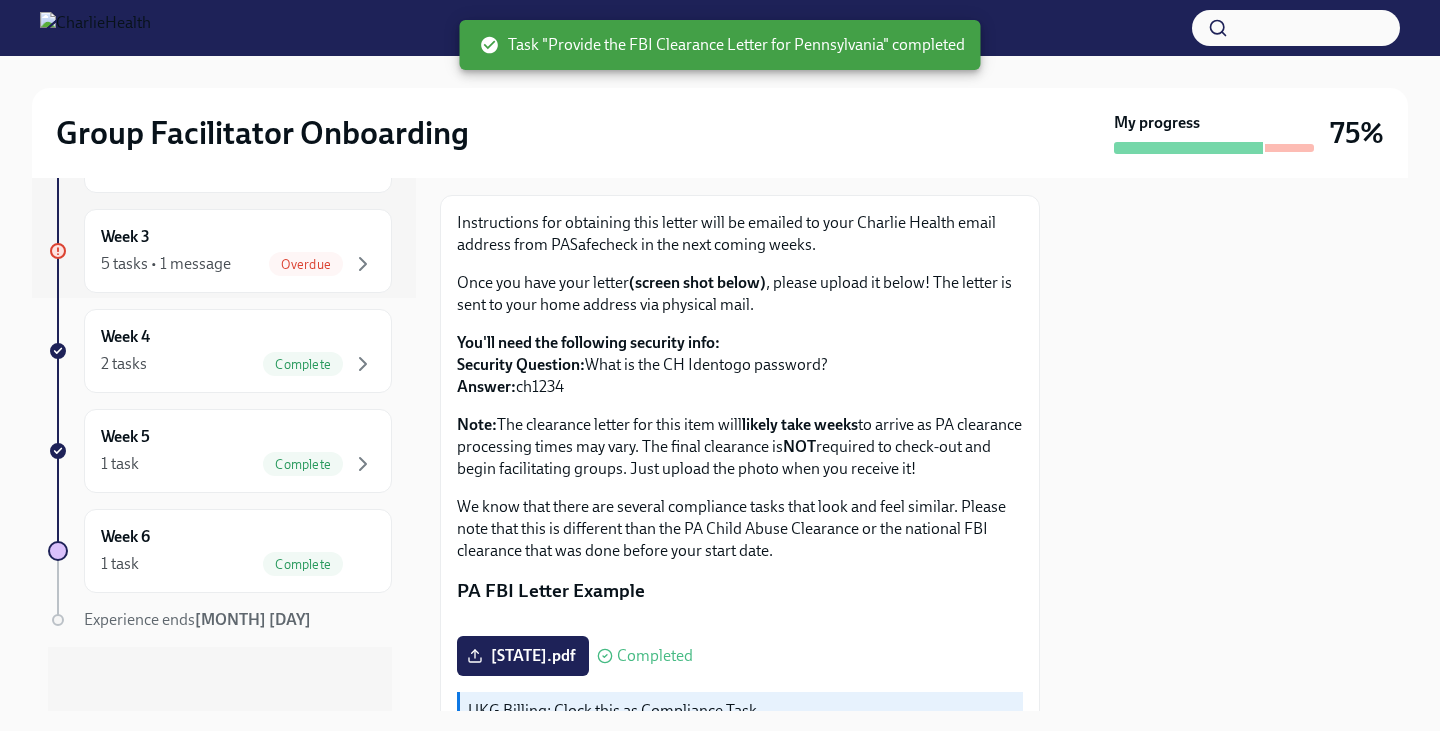 scroll, scrollTop: 437, scrollLeft: 0, axis: vertical 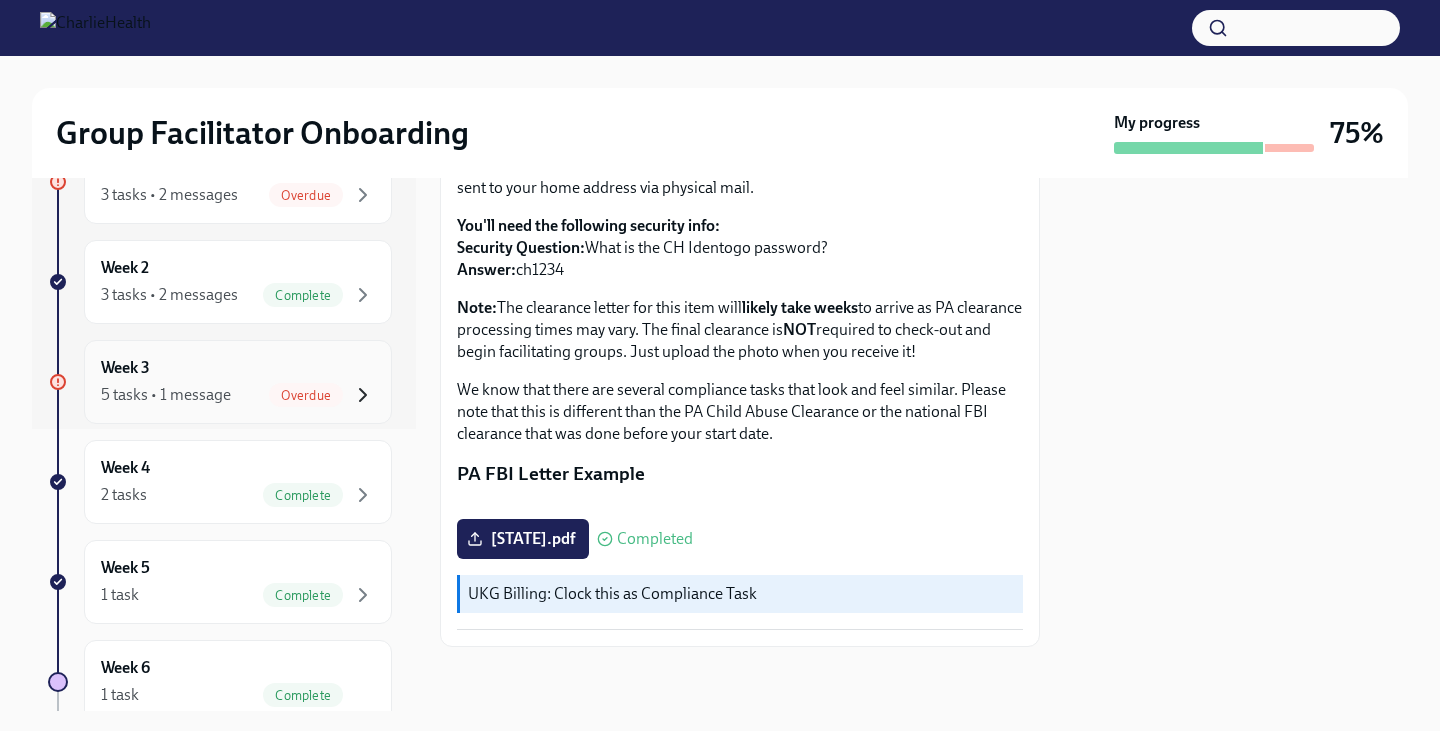 click 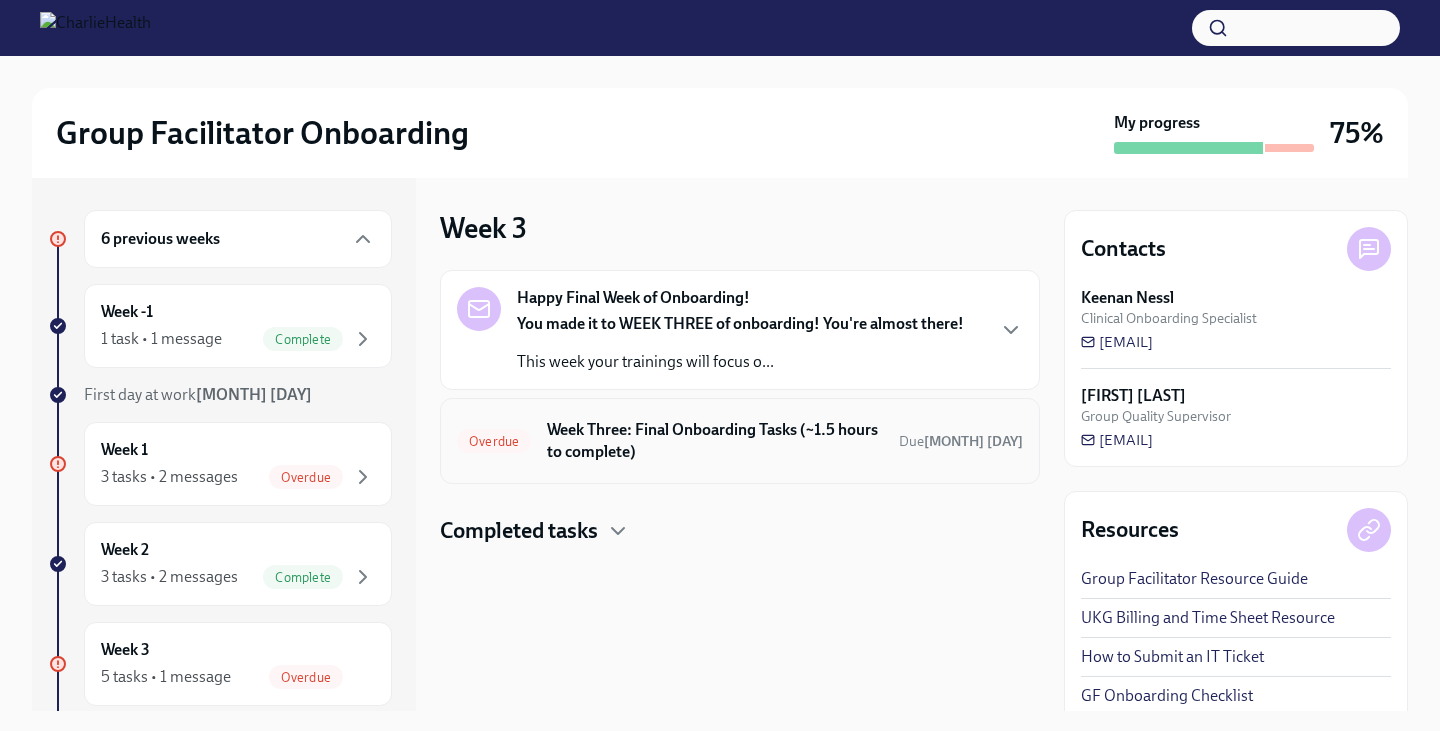 click on "Week Three: Final Onboarding Tasks (~1.5 hours to complete)" at bounding box center [715, 441] 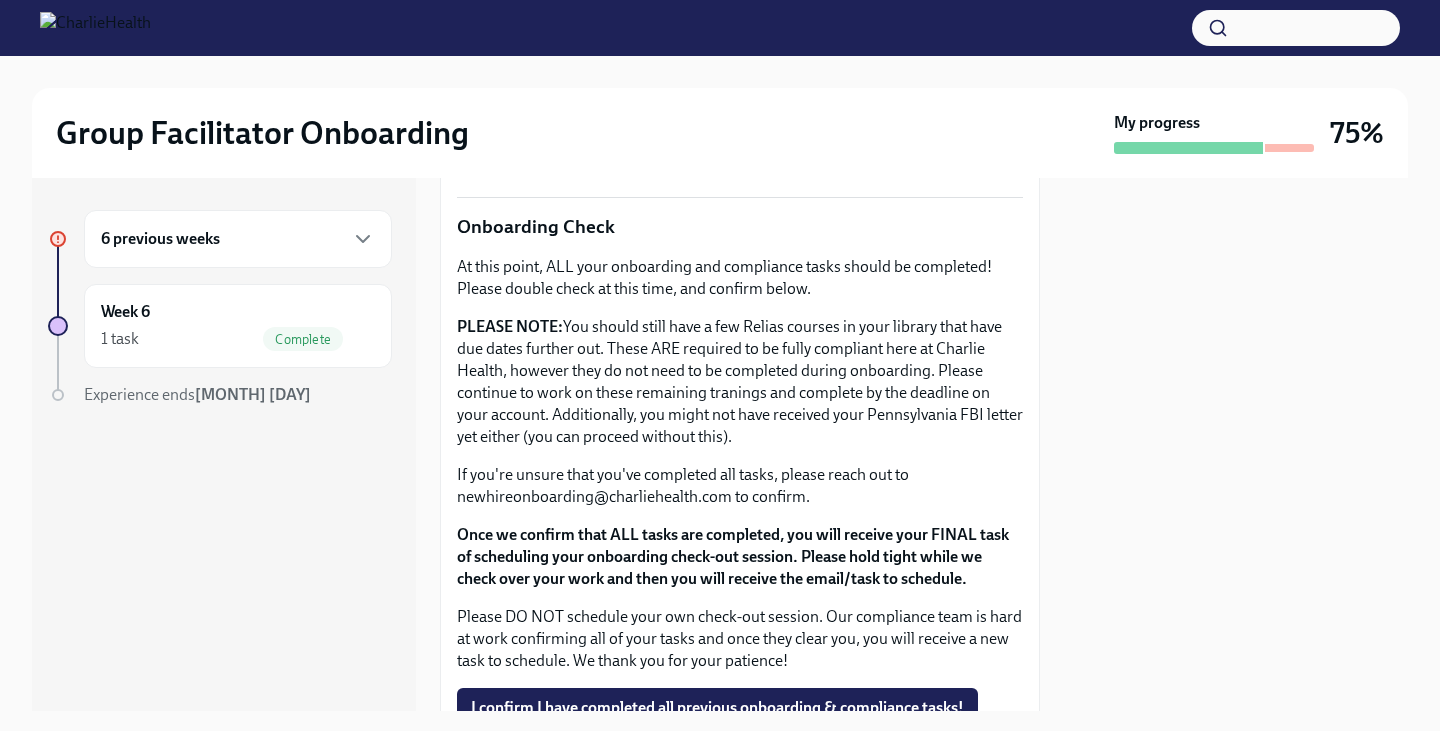scroll, scrollTop: 1724, scrollLeft: 0, axis: vertical 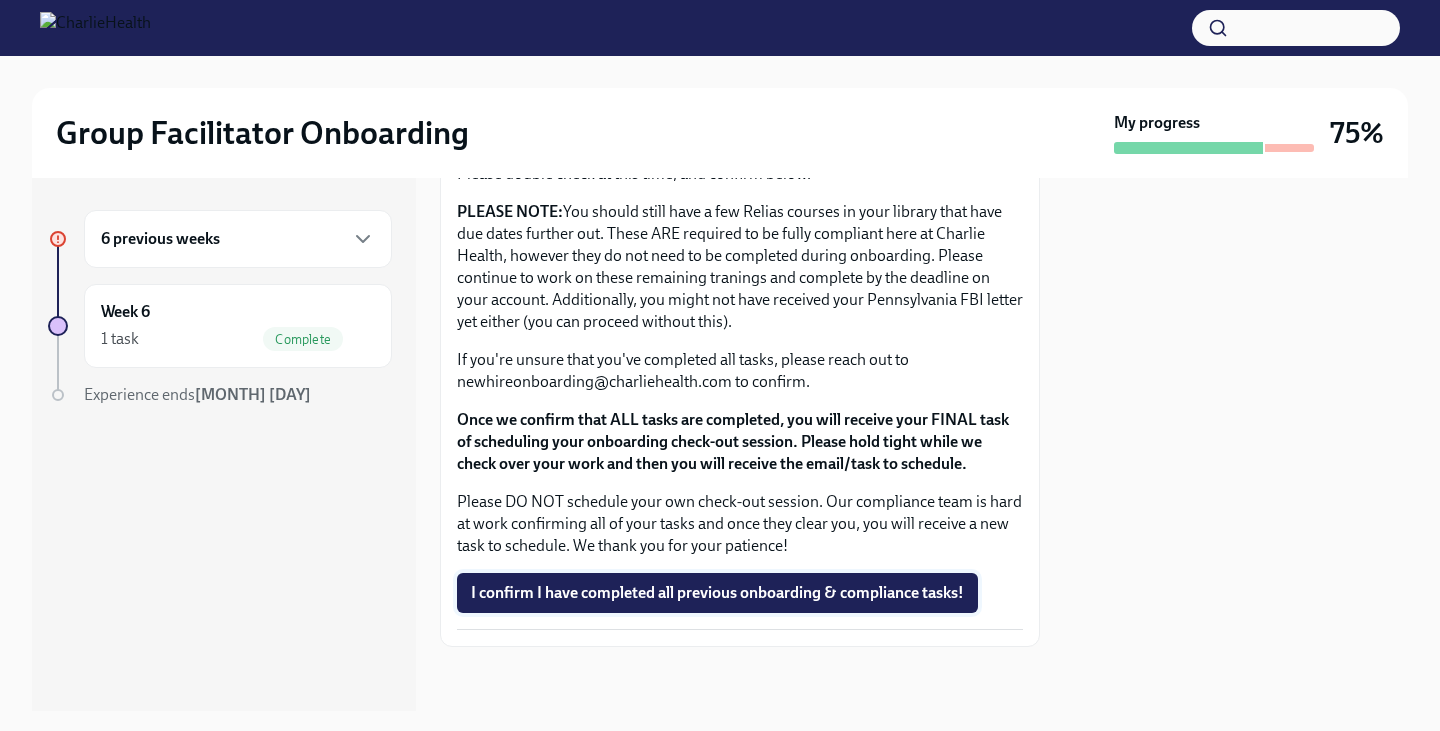 click on "I confirm I have completed all previous onboarding & compliance tasks!" at bounding box center [717, 593] 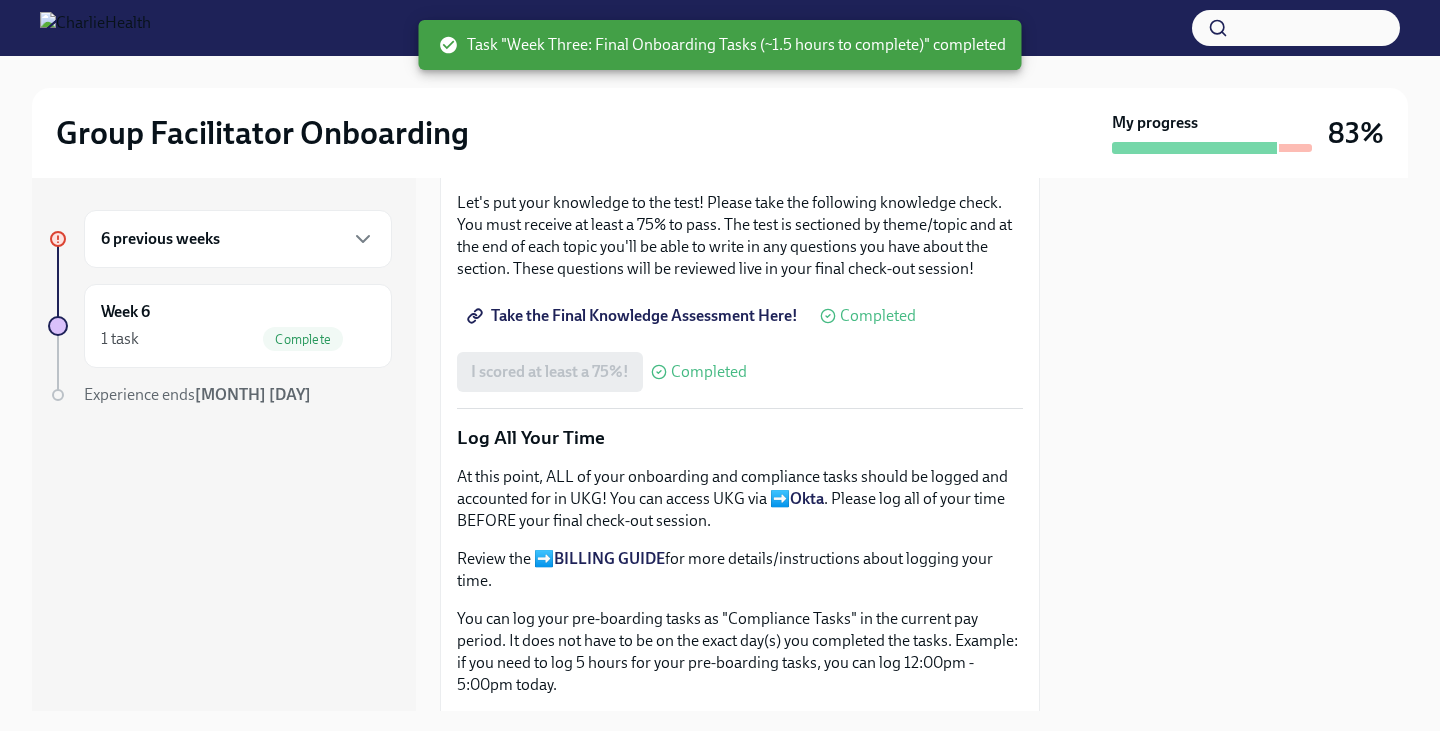 scroll, scrollTop: 1075, scrollLeft: 0, axis: vertical 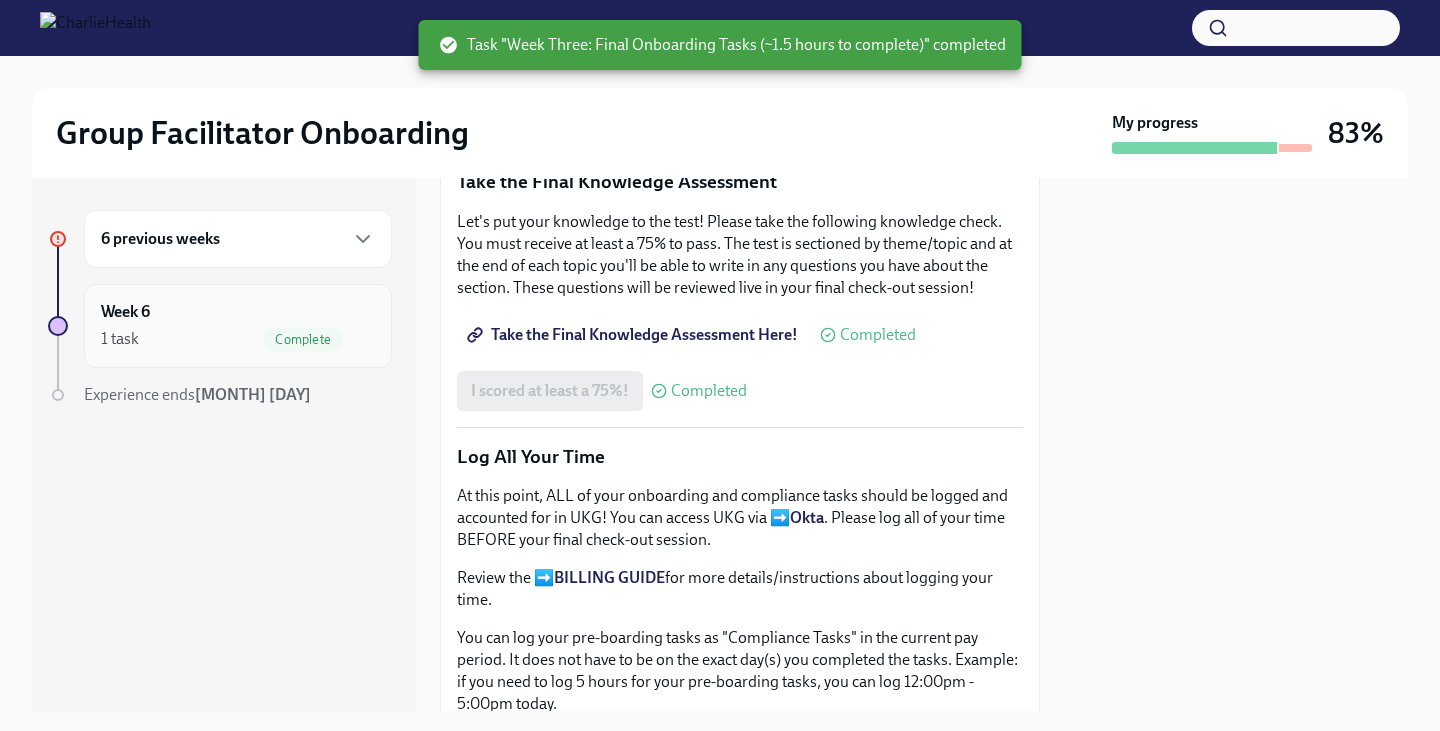 click on "1 task Complete" at bounding box center (238, 339) 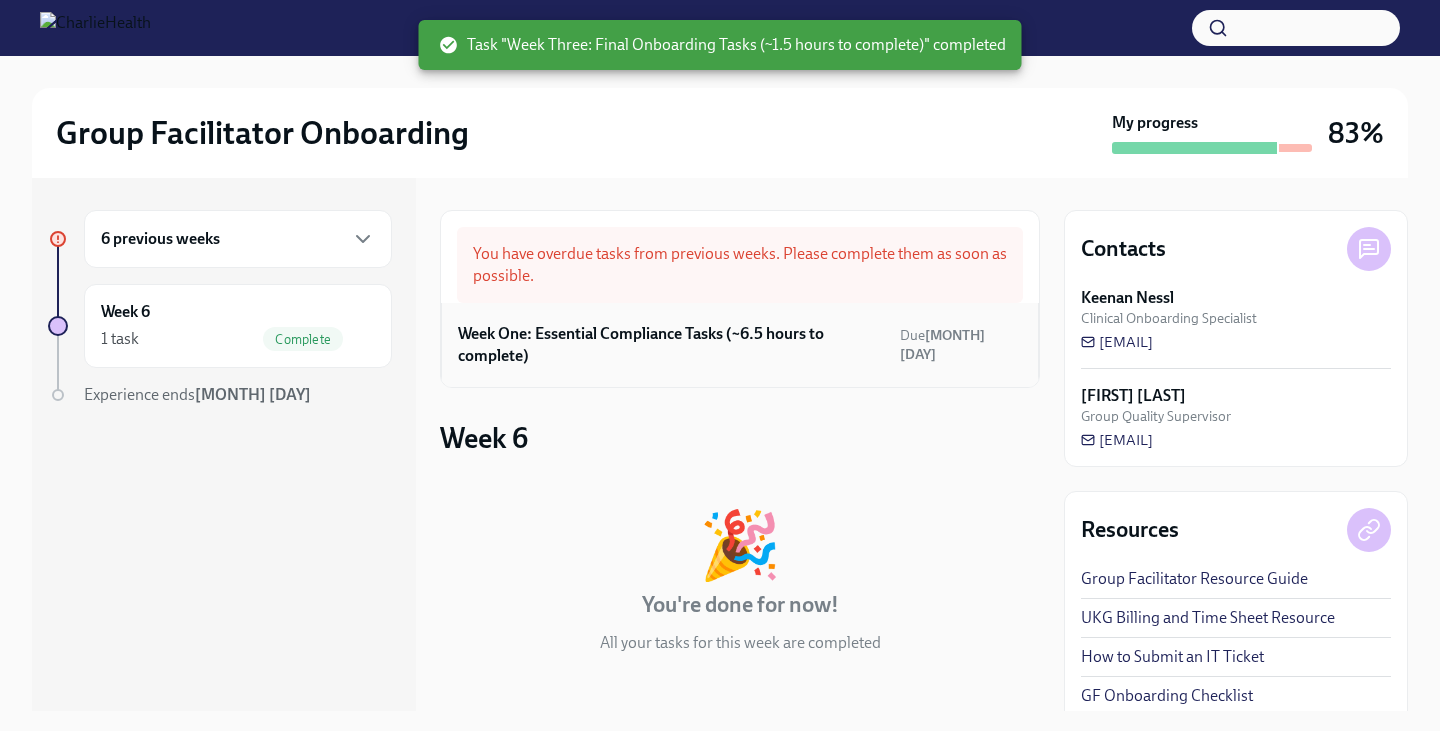 click on "Week One: Essential Compliance Tasks (~6.5 hours to complete) Due  [DATE]" at bounding box center [740, 345] 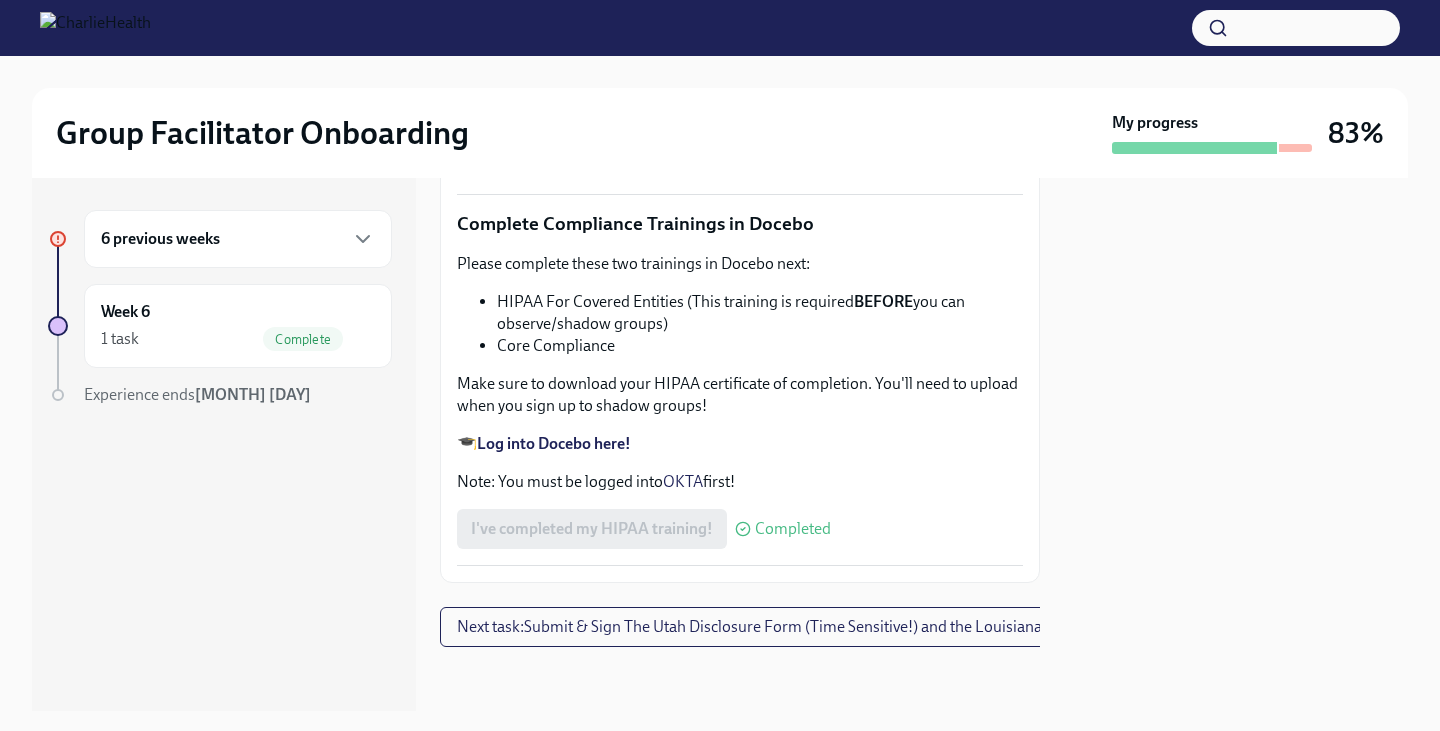 scroll, scrollTop: 4788, scrollLeft: 0, axis: vertical 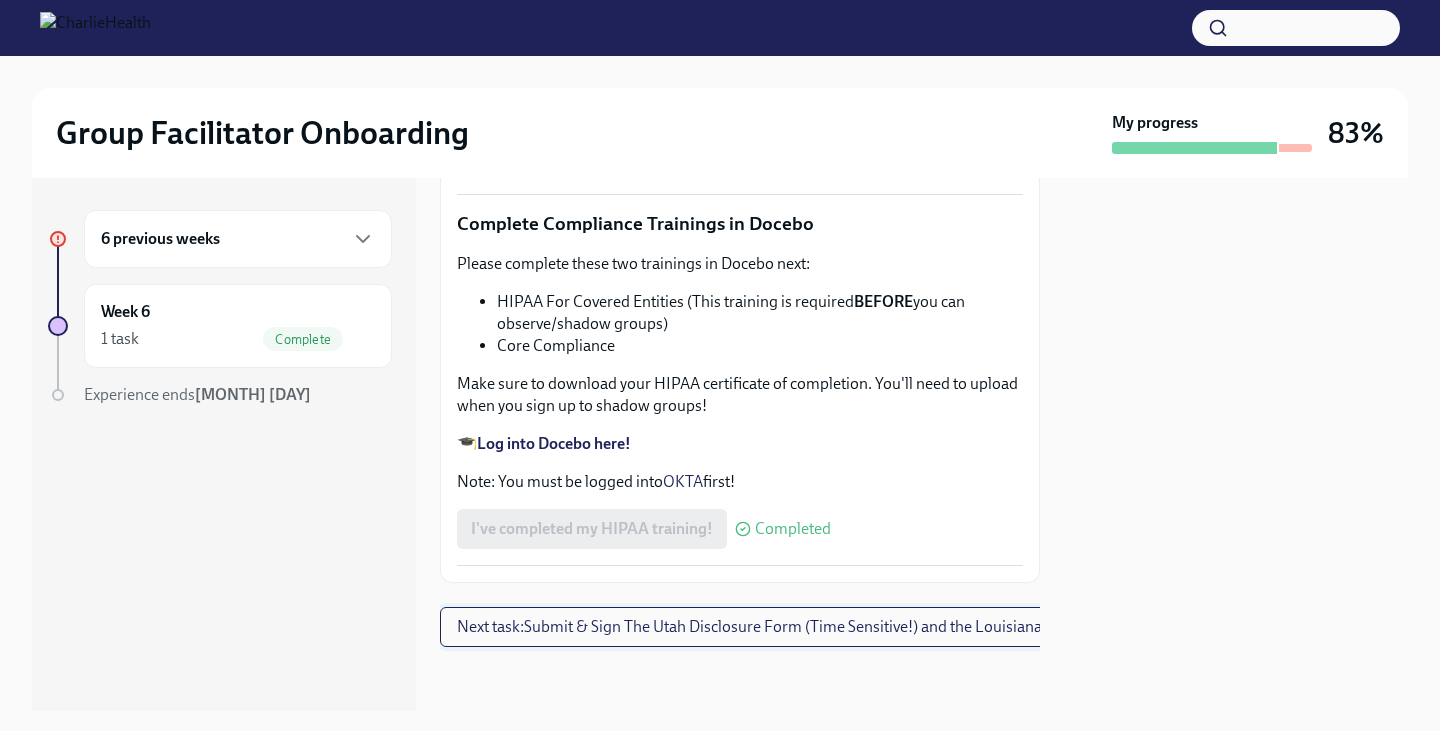 click on "Next task :  Submit & Sign The Utah Disclosure Form (Time Sensitive!) and the Louisiana Background Check" at bounding box center (815, 627) 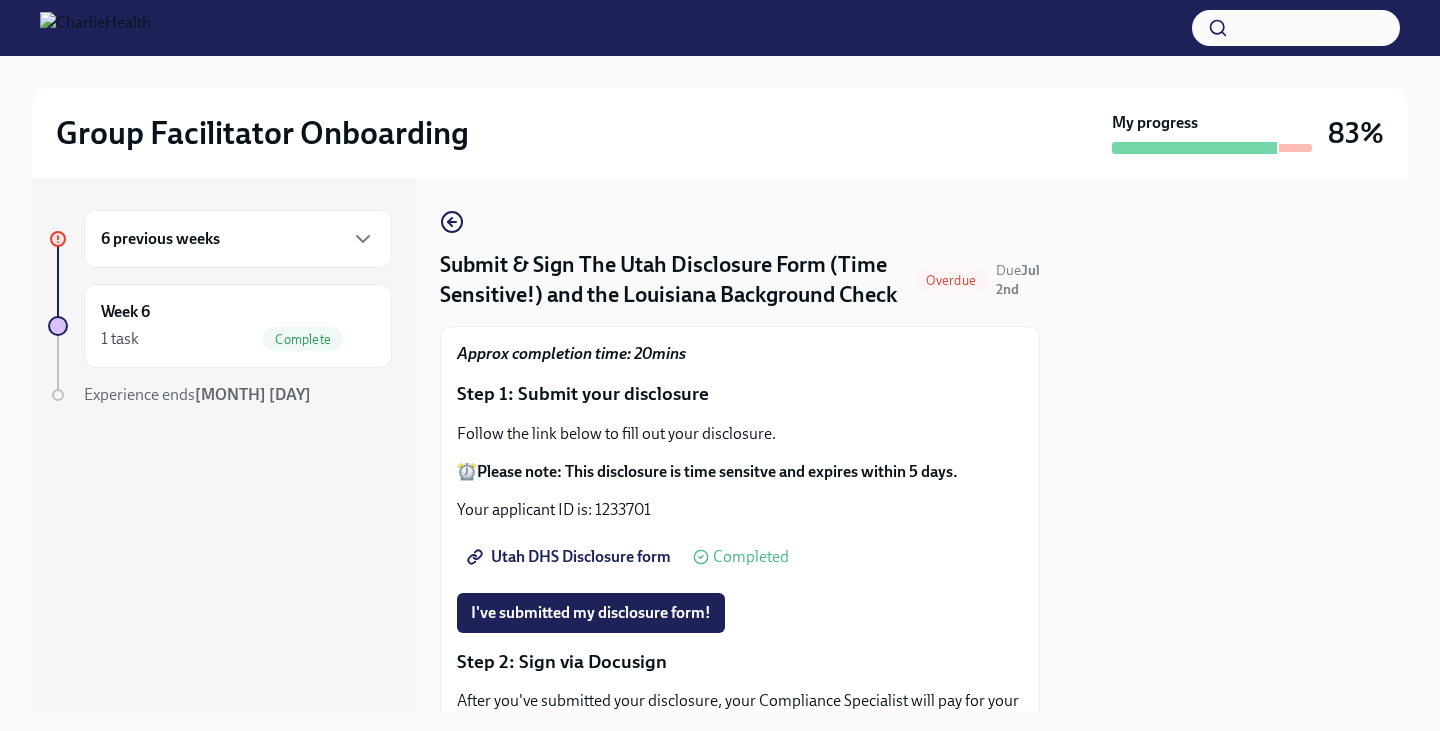 scroll, scrollTop: 95, scrollLeft: 0, axis: vertical 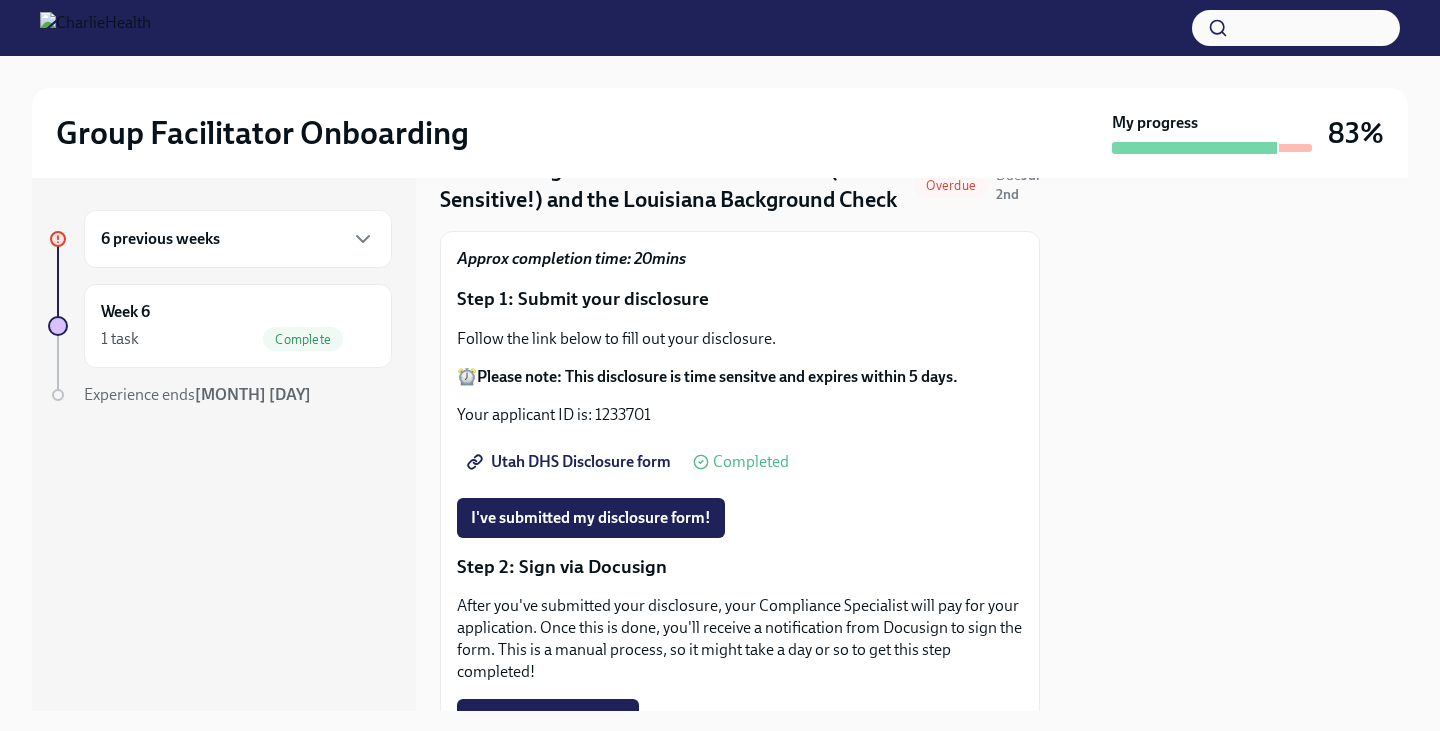 click on "Utah DHS Disclosure form" at bounding box center (571, 462) 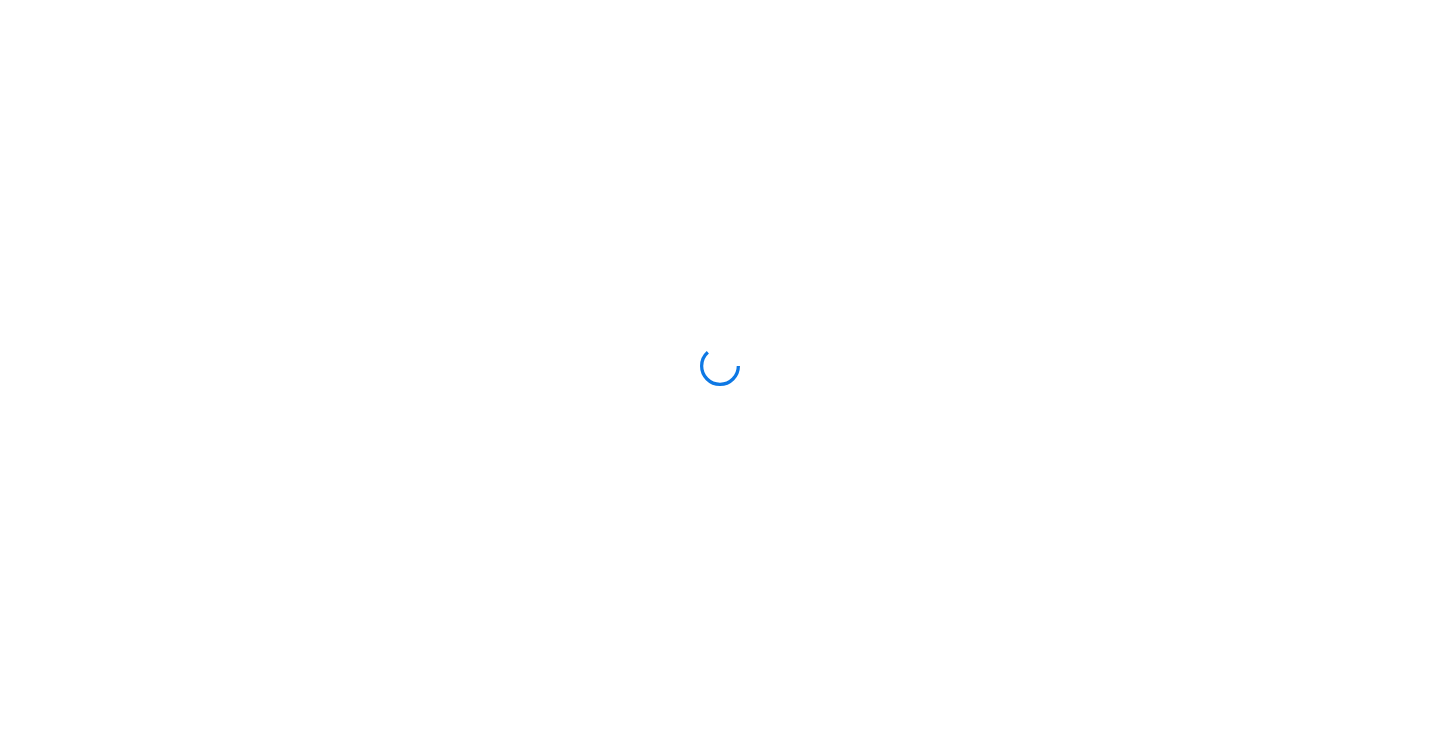 scroll, scrollTop: 0, scrollLeft: 0, axis: both 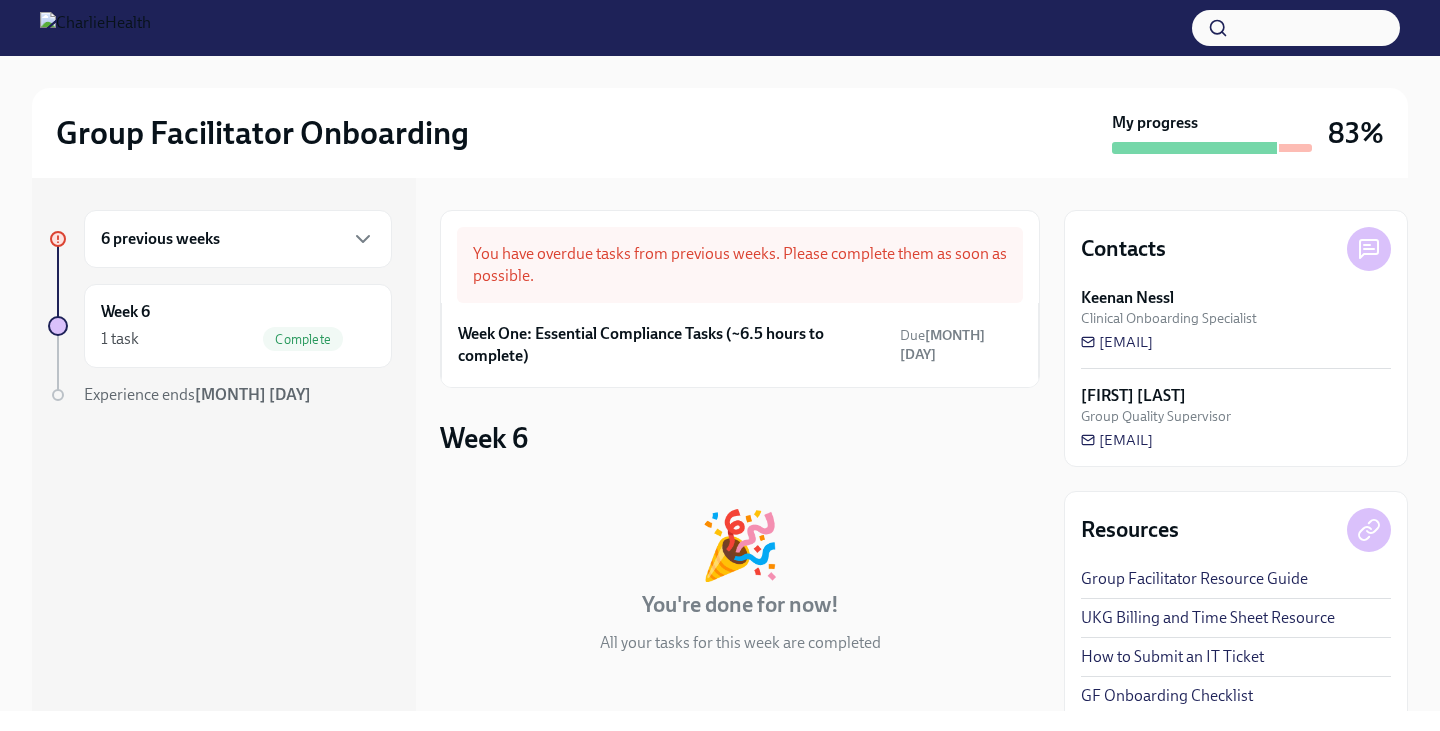click on "6 previous weeks Week 6 1 task Complete Experience ends  Sep 3rd" at bounding box center [220, 348] 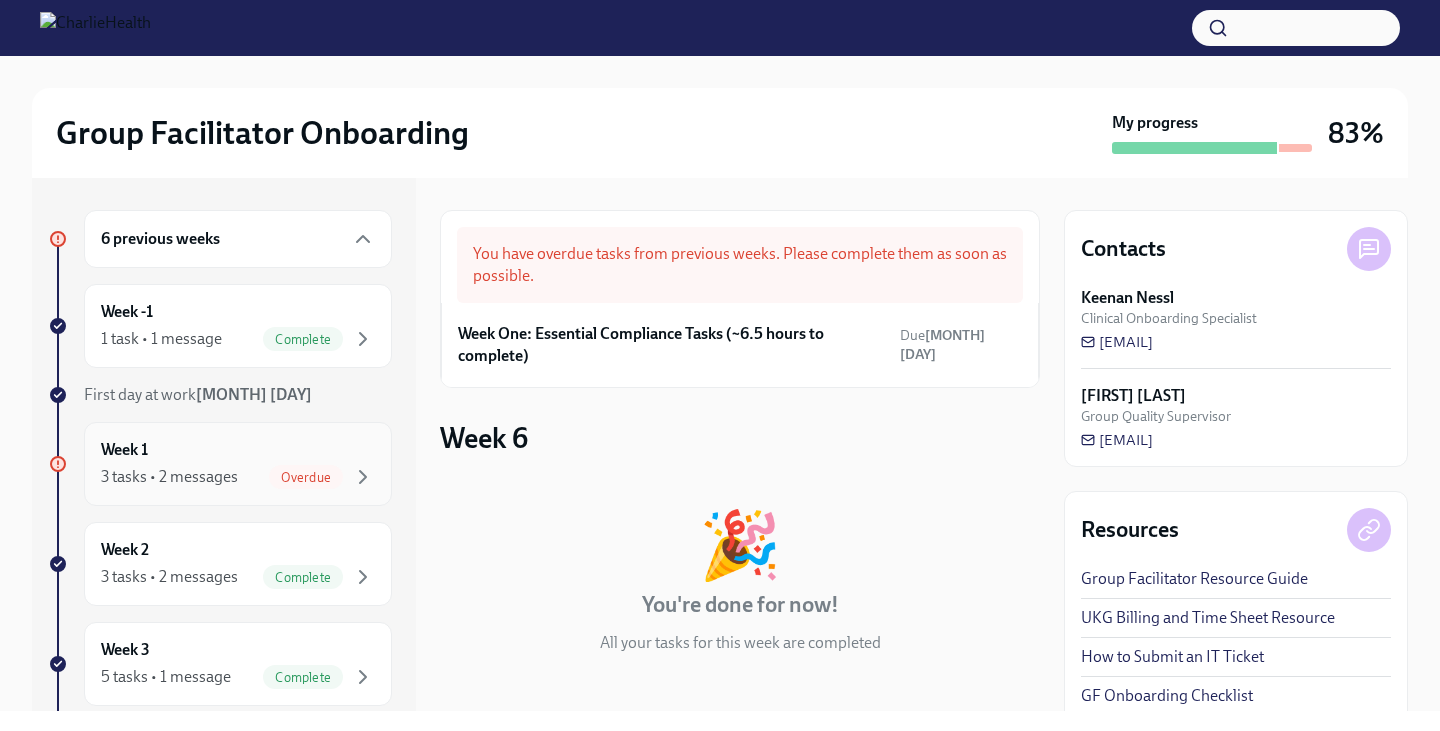 click on "Week 1 3 tasks • 2 messages Overdue" at bounding box center (238, 464) 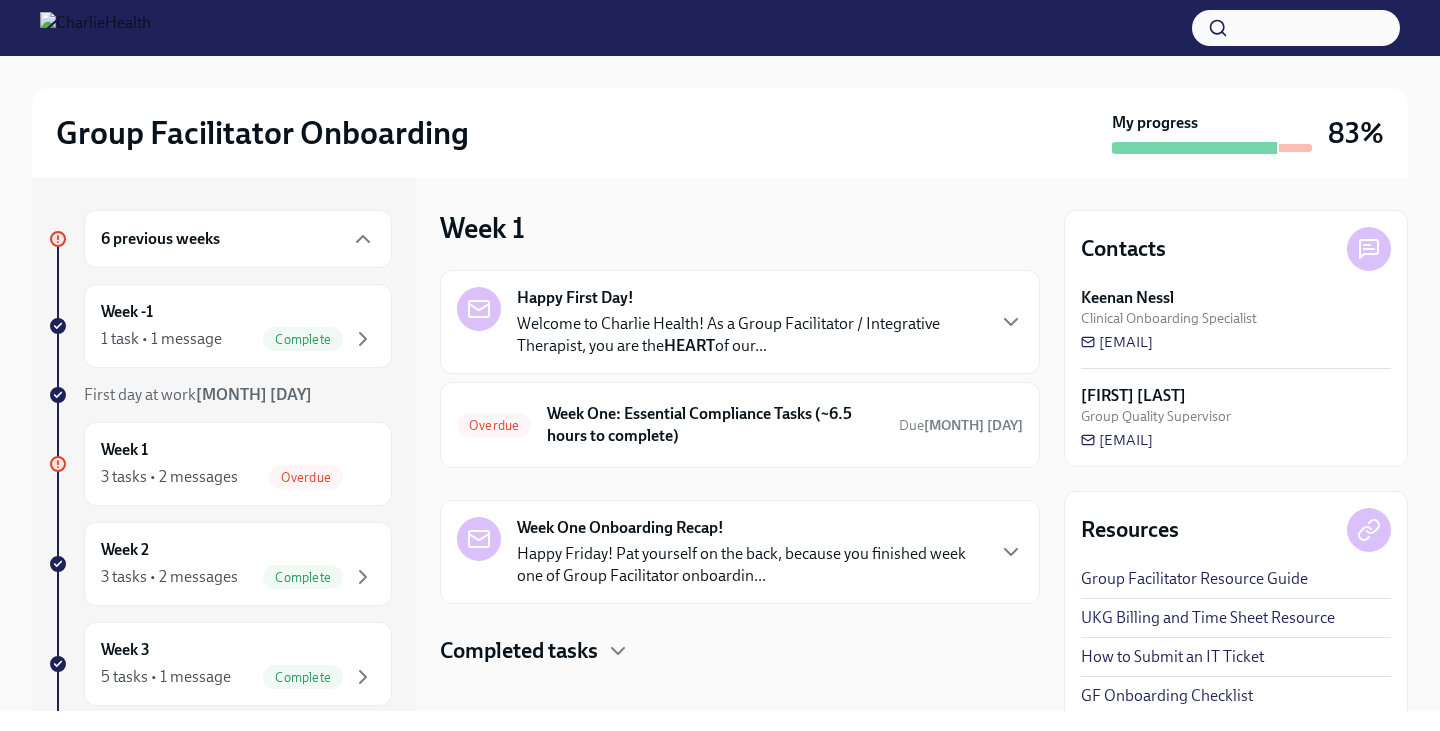 scroll, scrollTop: 19, scrollLeft: 0, axis: vertical 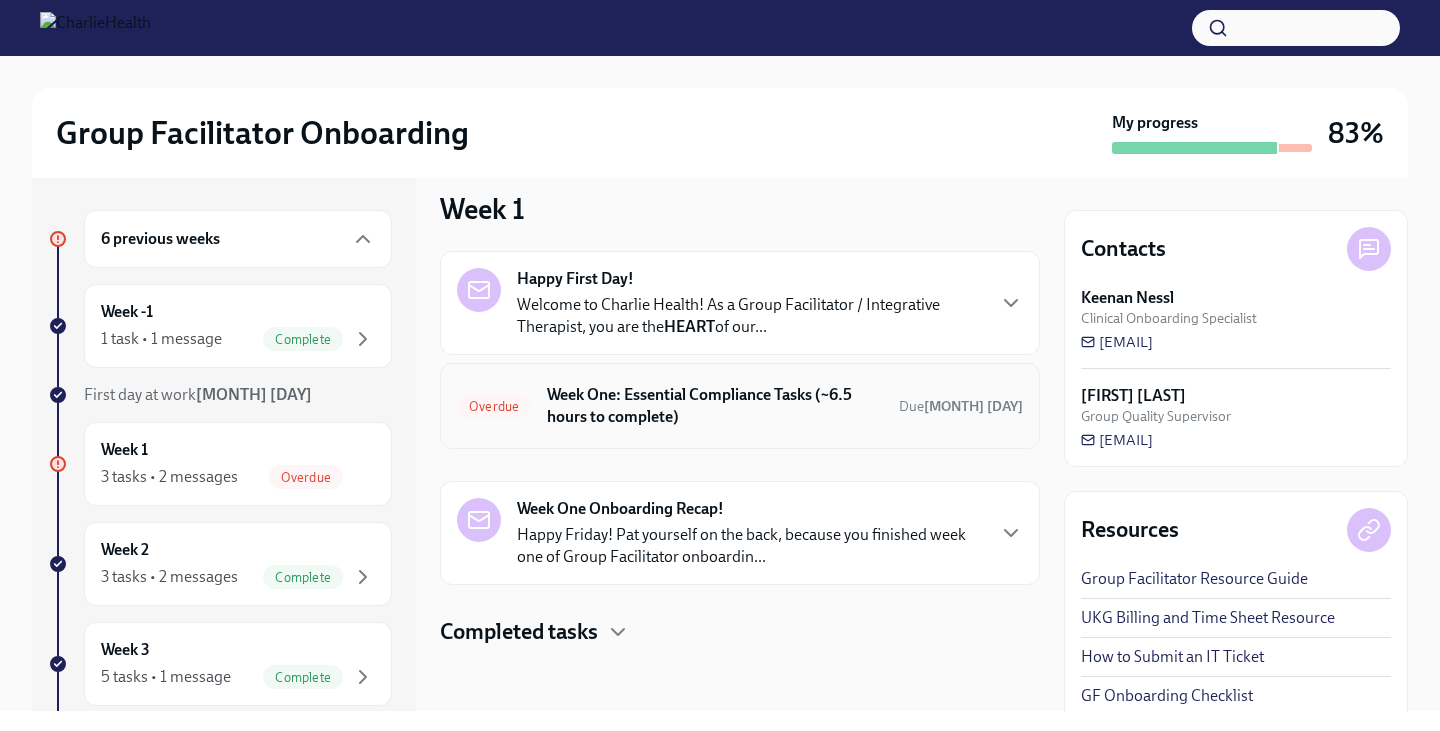 click on "Week One: Essential Compliance Tasks (~6.5 hours to complete)" at bounding box center (715, 406) 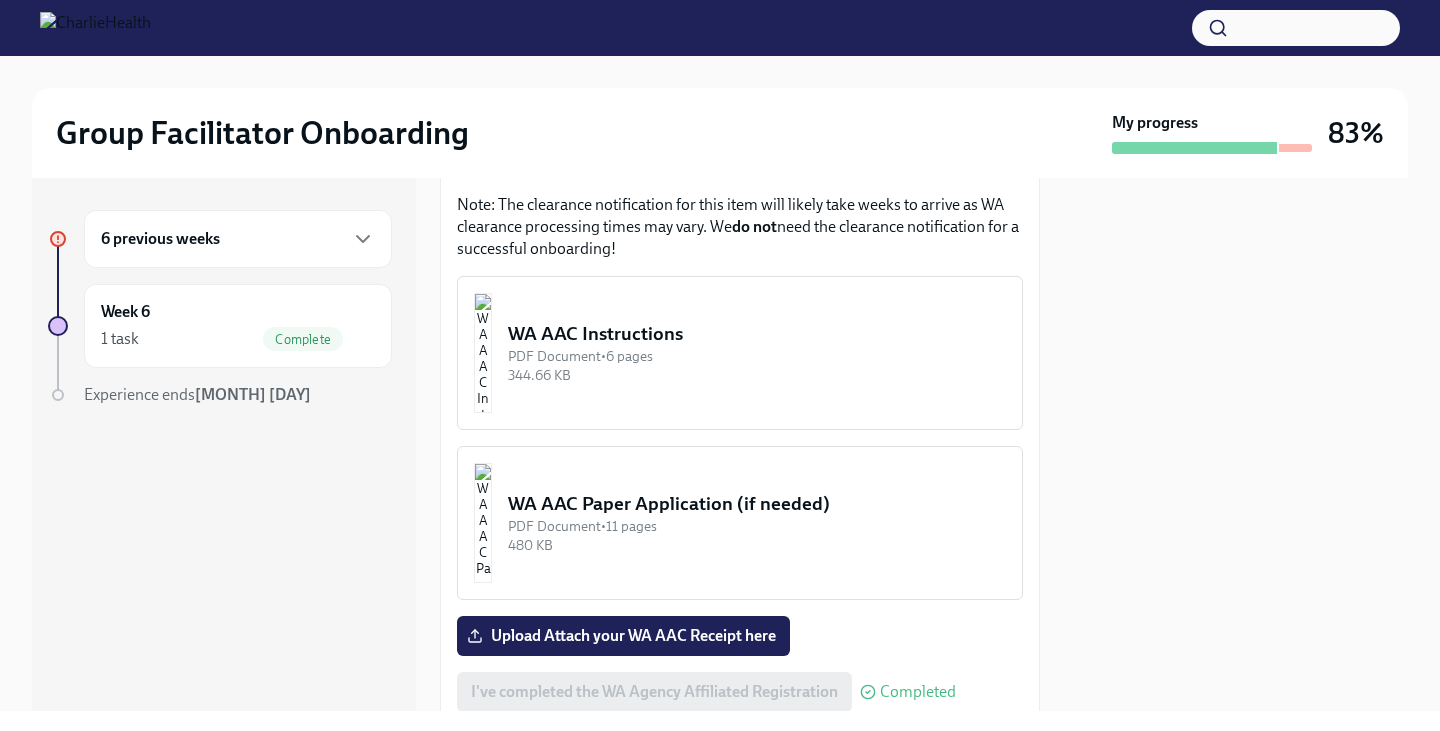 scroll, scrollTop: 1673, scrollLeft: 0, axis: vertical 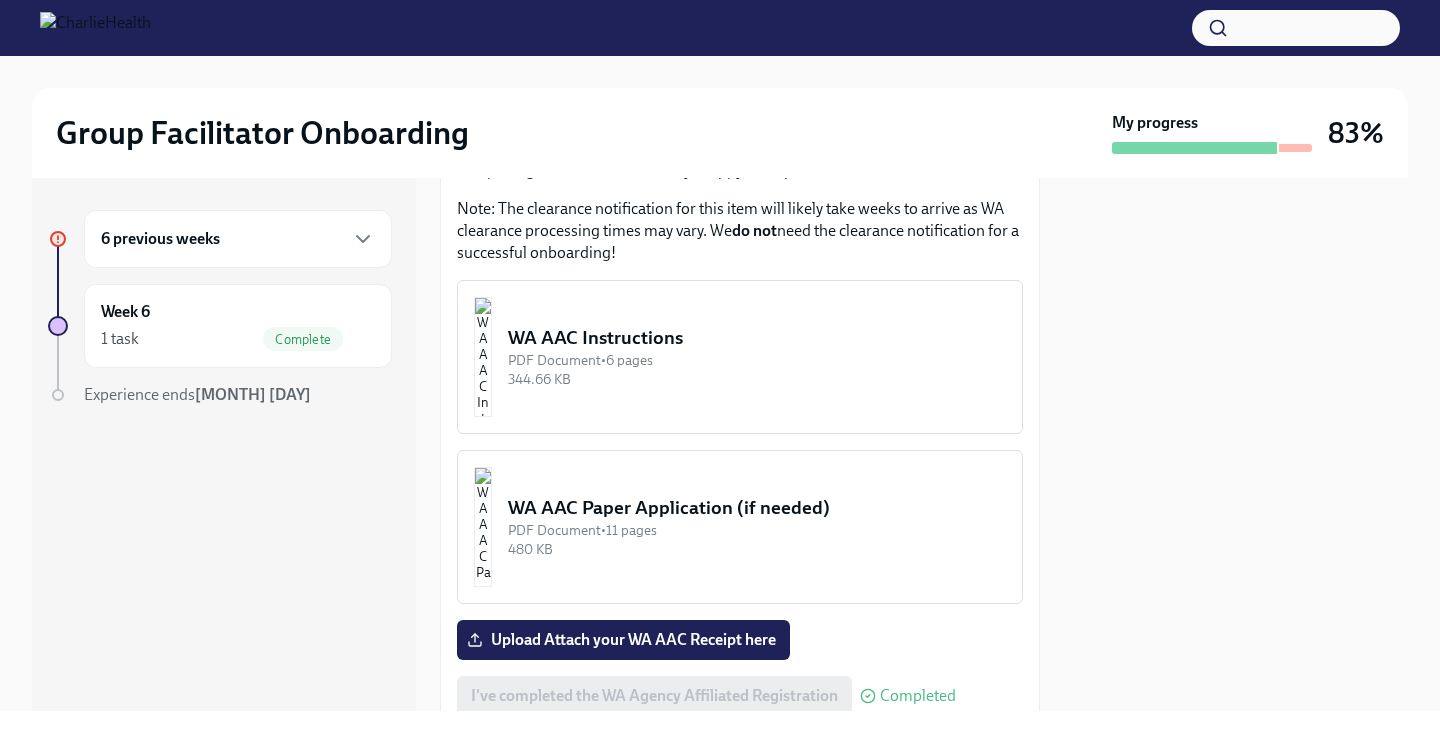 click on "WA AAC Instructions PDF Document  •  6 pages 344.66 KB" at bounding box center (740, 357) 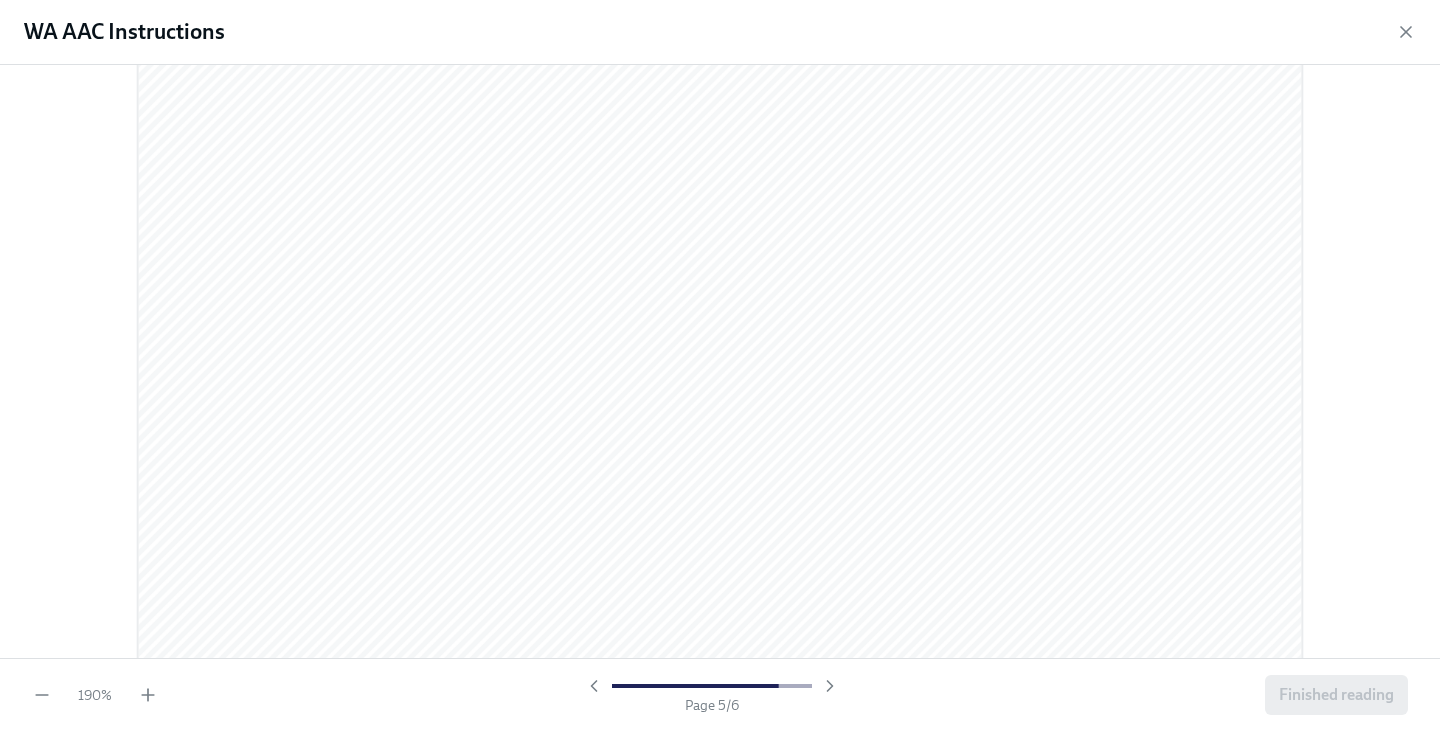 scroll, scrollTop: 6303, scrollLeft: 0, axis: vertical 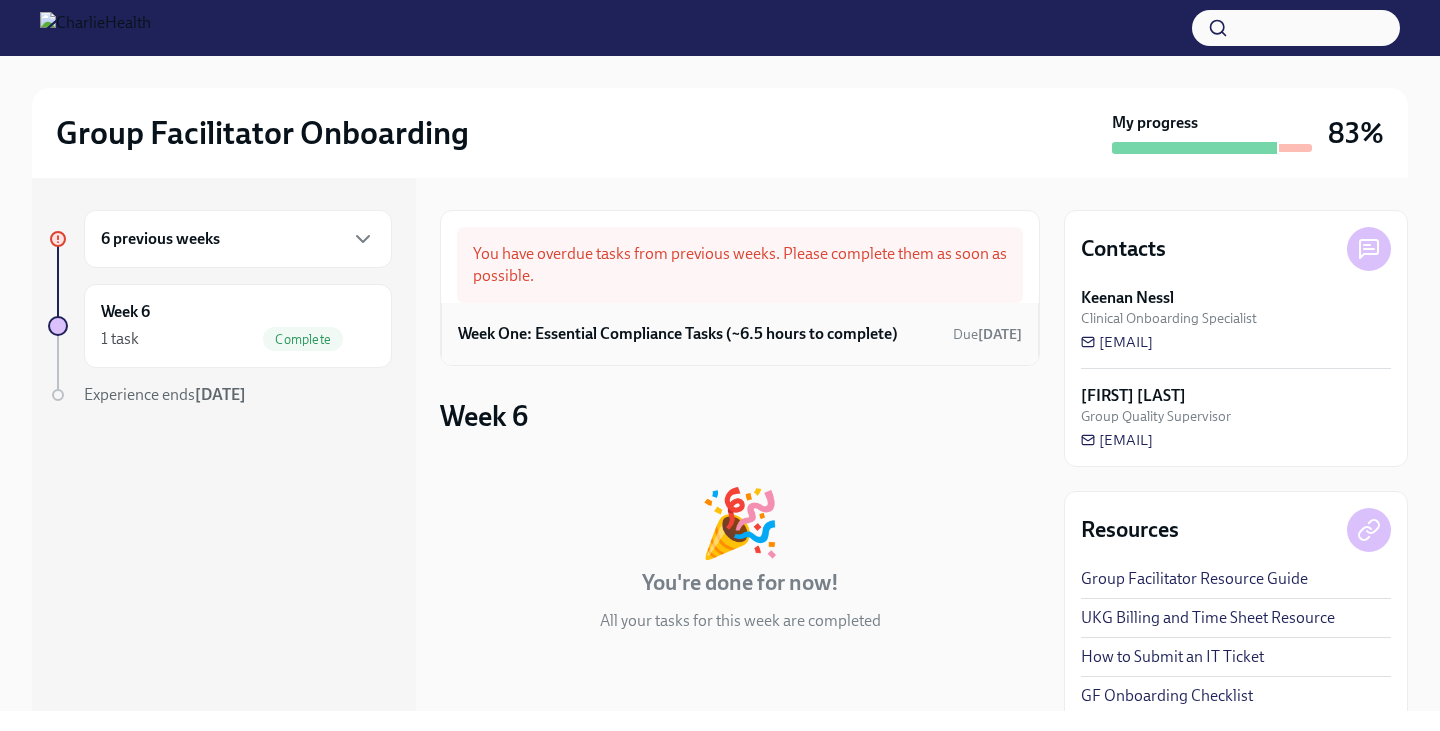click on "Week One: Essential Compliance Tasks (~6.5 hours to complete)" at bounding box center (678, 334) 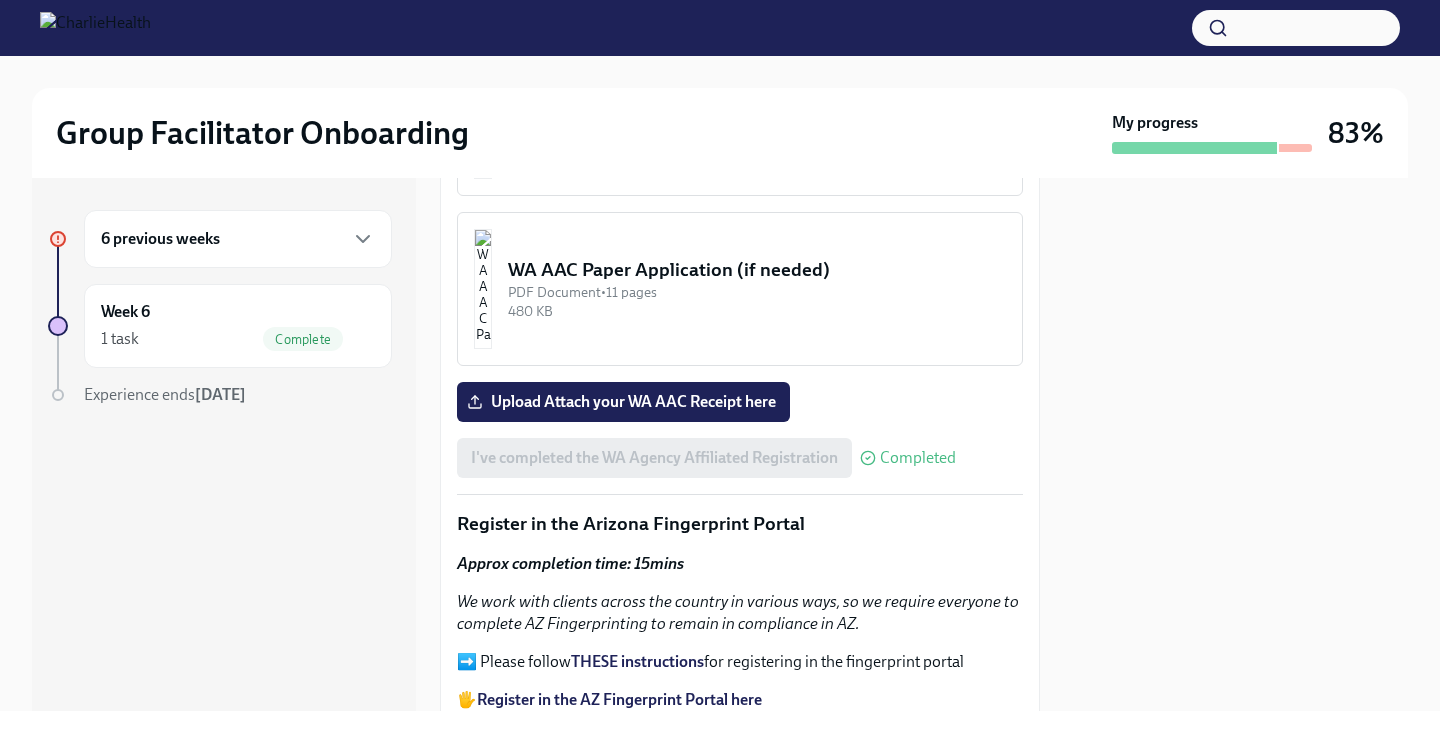 scroll, scrollTop: 1916, scrollLeft: 0, axis: vertical 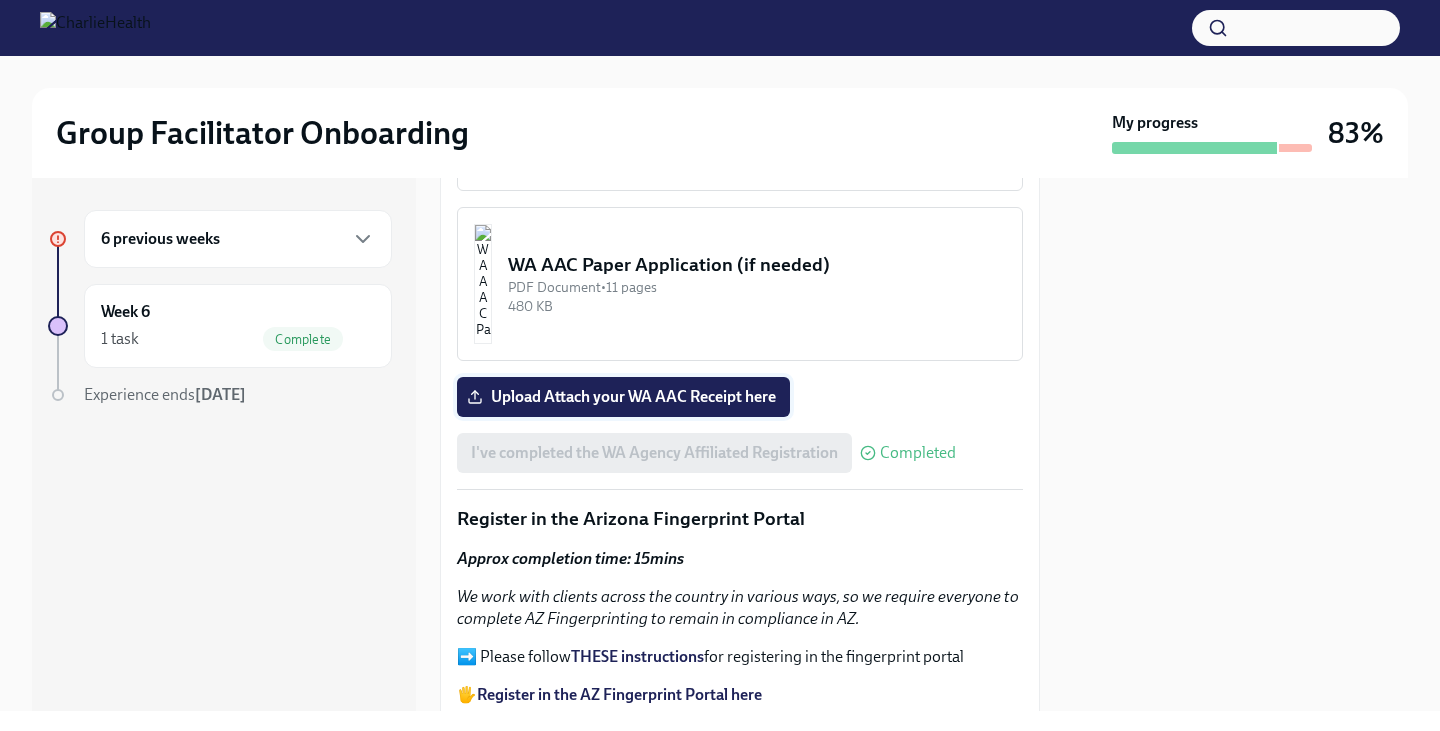 click on "Upload Attach your WA AAC Receipt here" at bounding box center [623, 397] 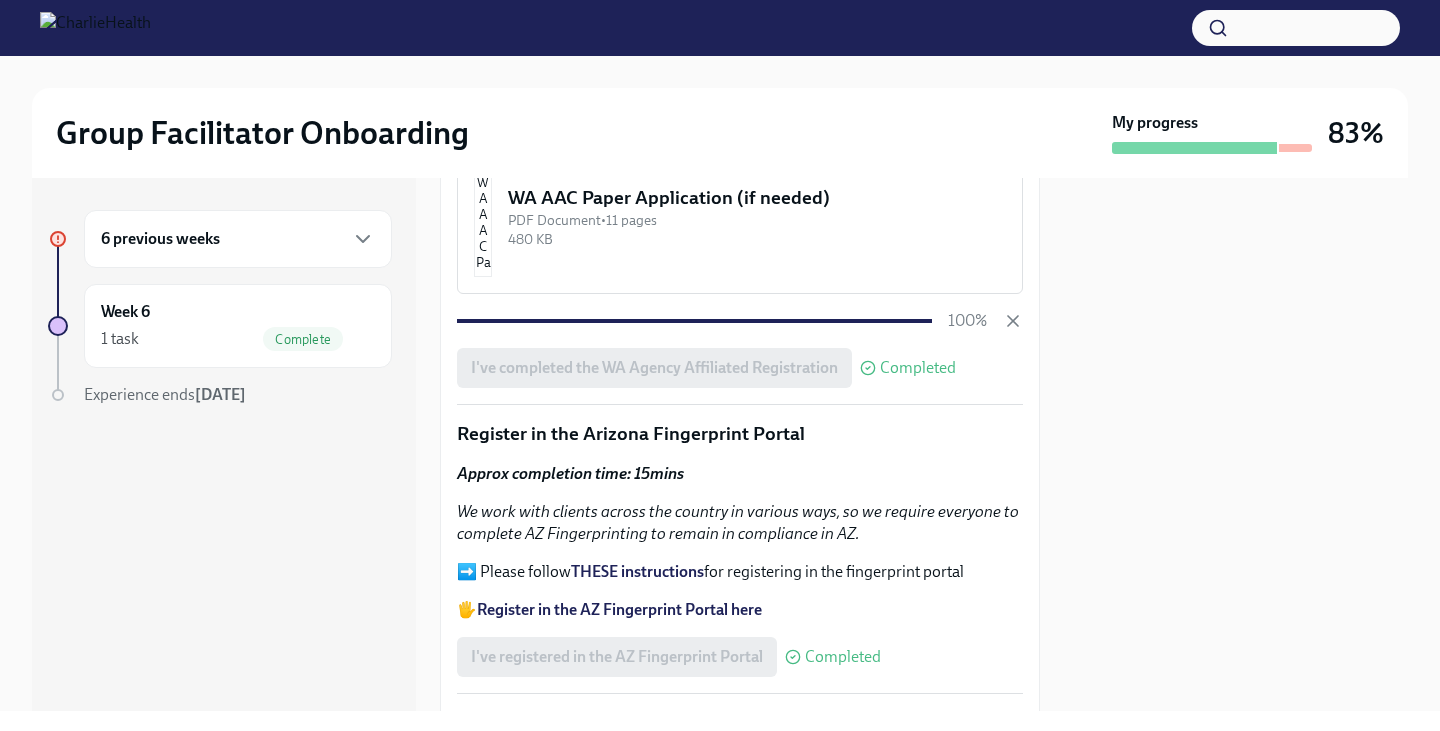 scroll, scrollTop: 1906, scrollLeft: 0, axis: vertical 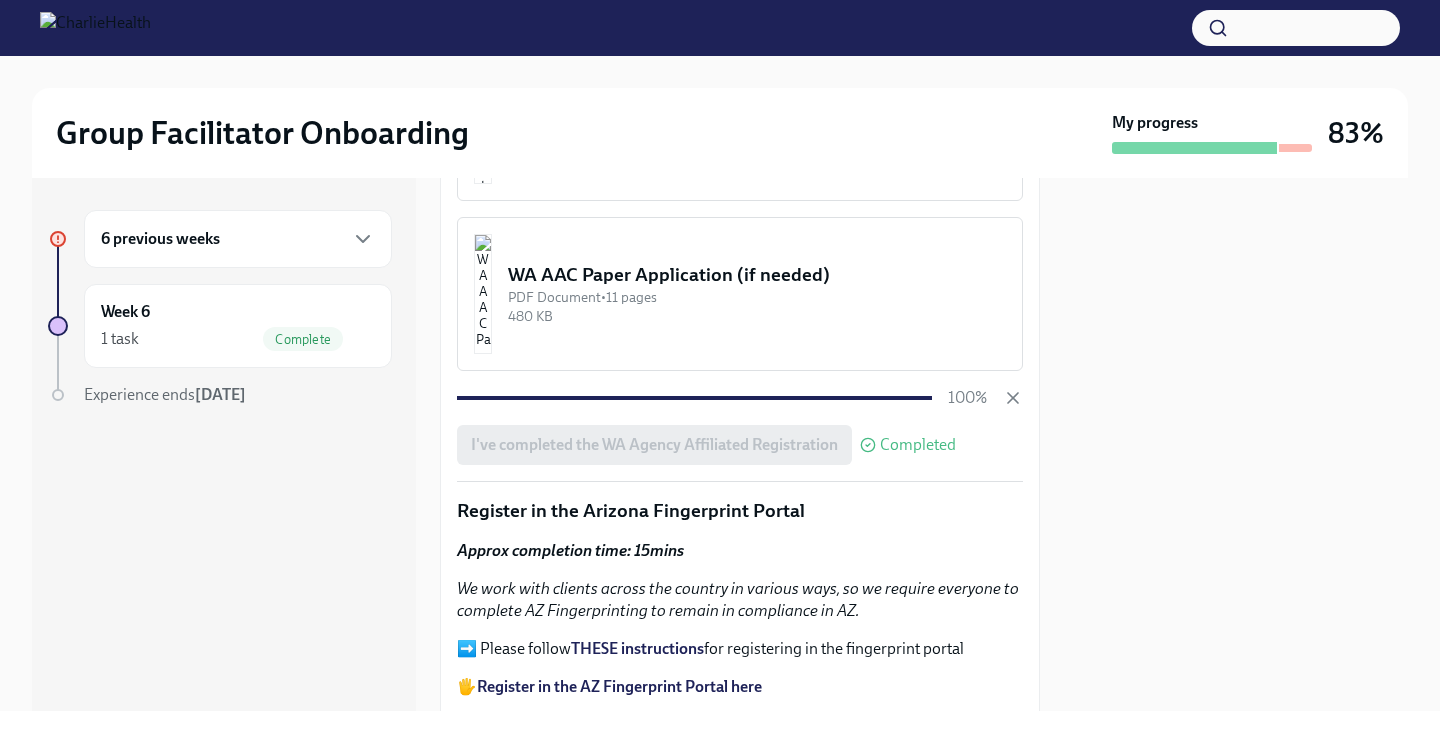 click at bounding box center [1236, 444] 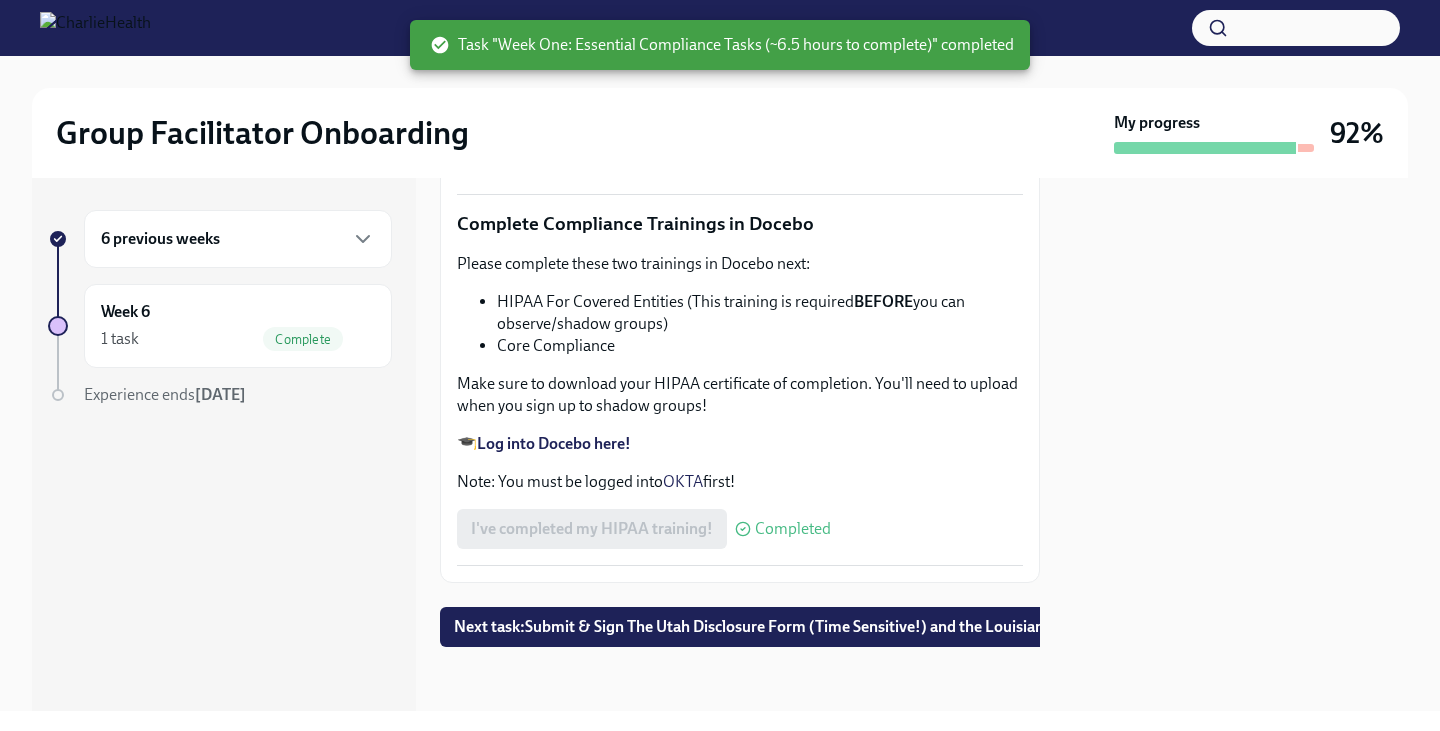 scroll, scrollTop: 4787, scrollLeft: 0, axis: vertical 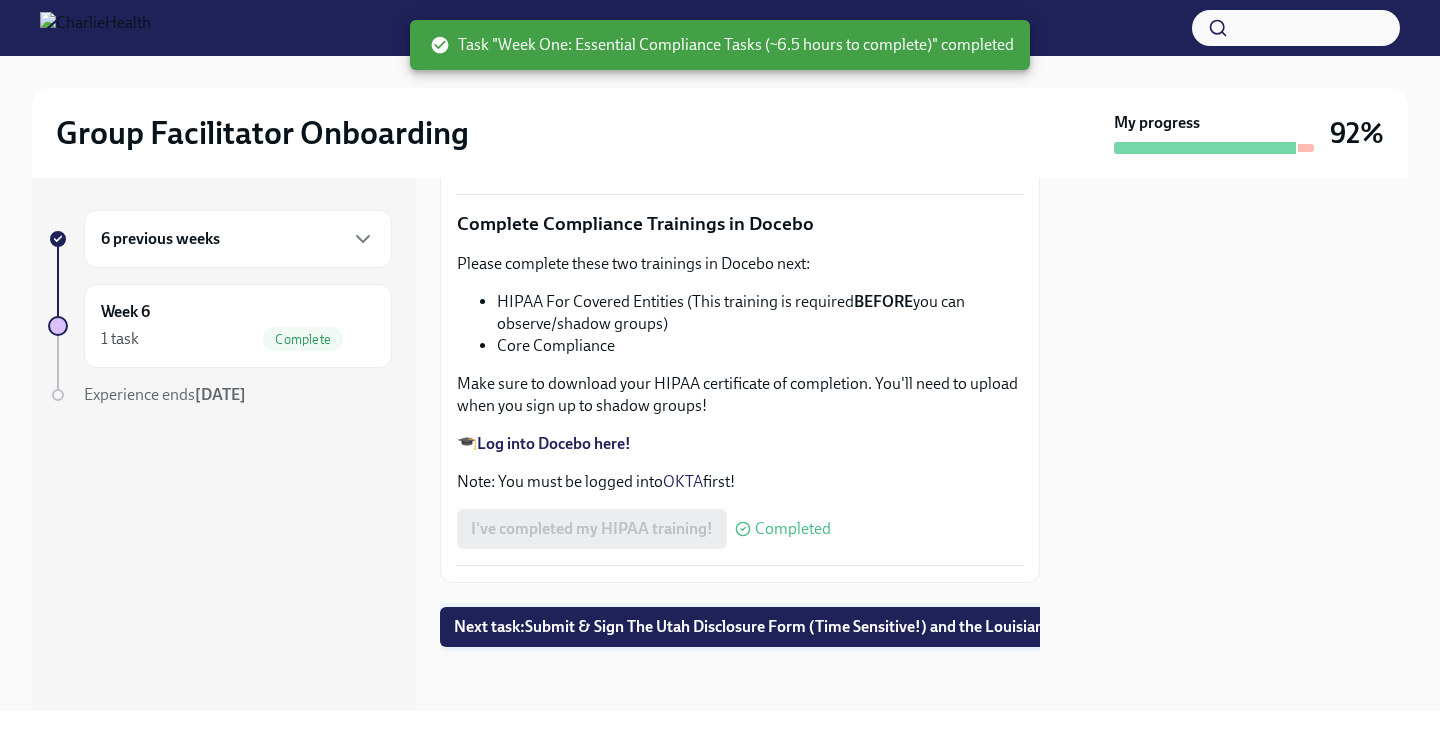 click on "Next task :  Submit & Sign The Utah Disclosure Form (Time Sensitive!) and the Louisiana Background Check" at bounding box center (819, 627) 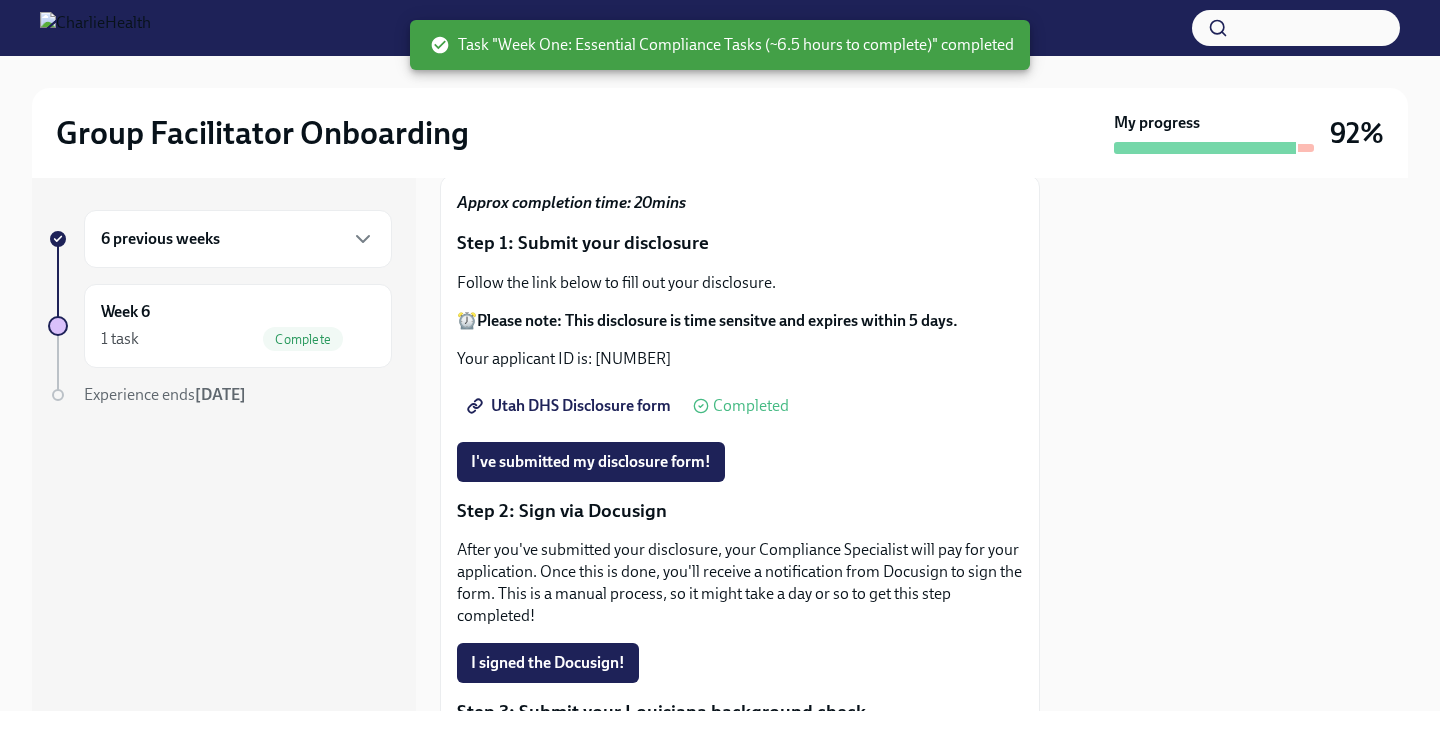 scroll, scrollTop: 188, scrollLeft: 0, axis: vertical 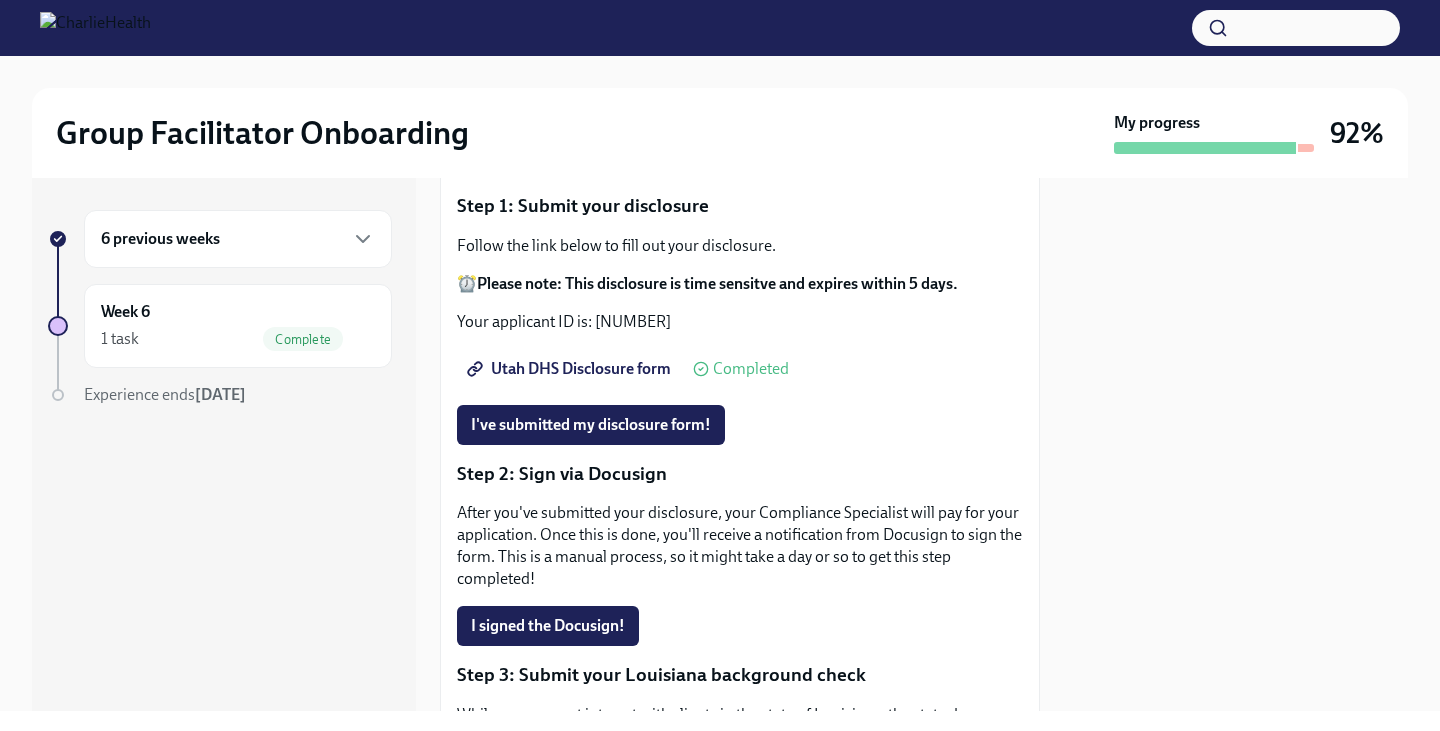 click on "Your applicant ID is: [NUMBER]" at bounding box center [740, 322] 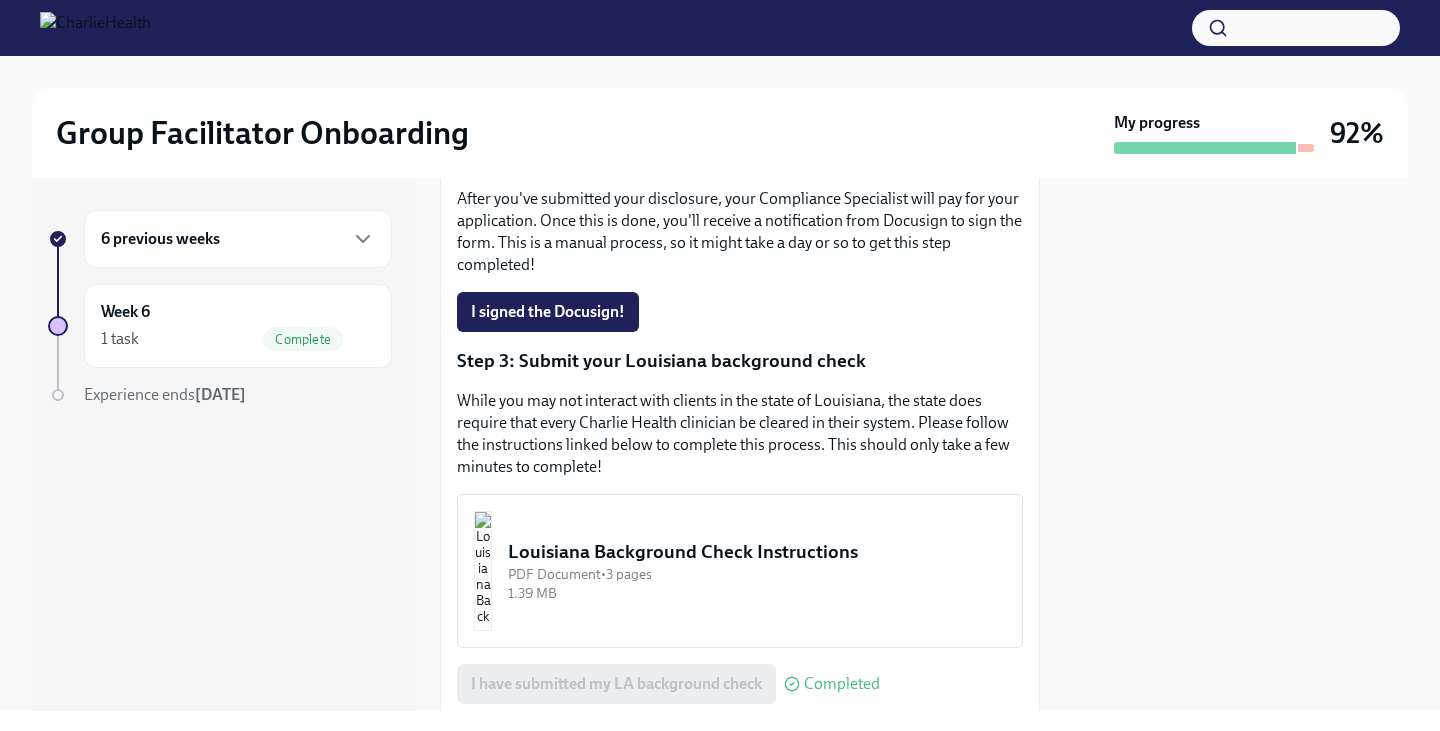 scroll, scrollTop: 647, scrollLeft: 0, axis: vertical 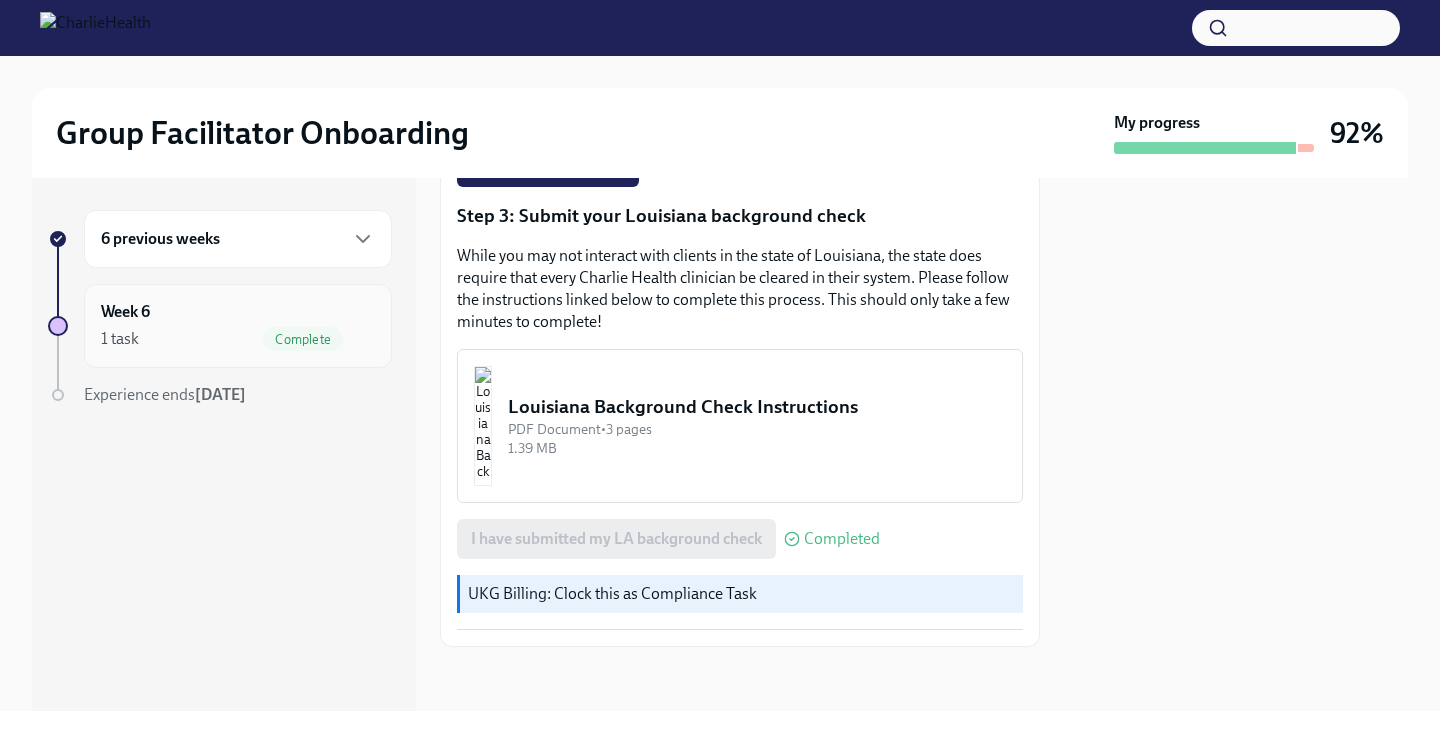 click on "Week 6 1 task Complete" at bounding box center [238, 326] 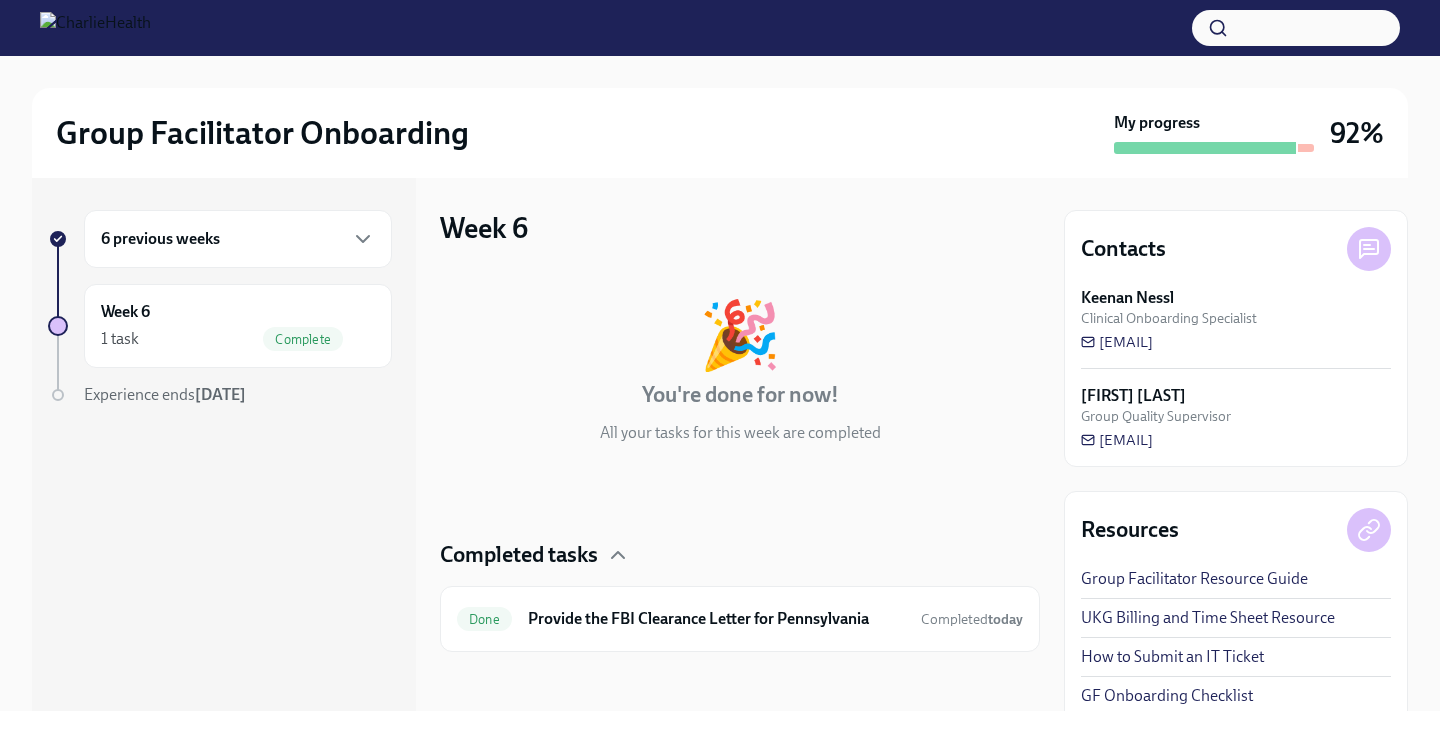 click on "6 previous weeks" at bounding box center (238, 239) 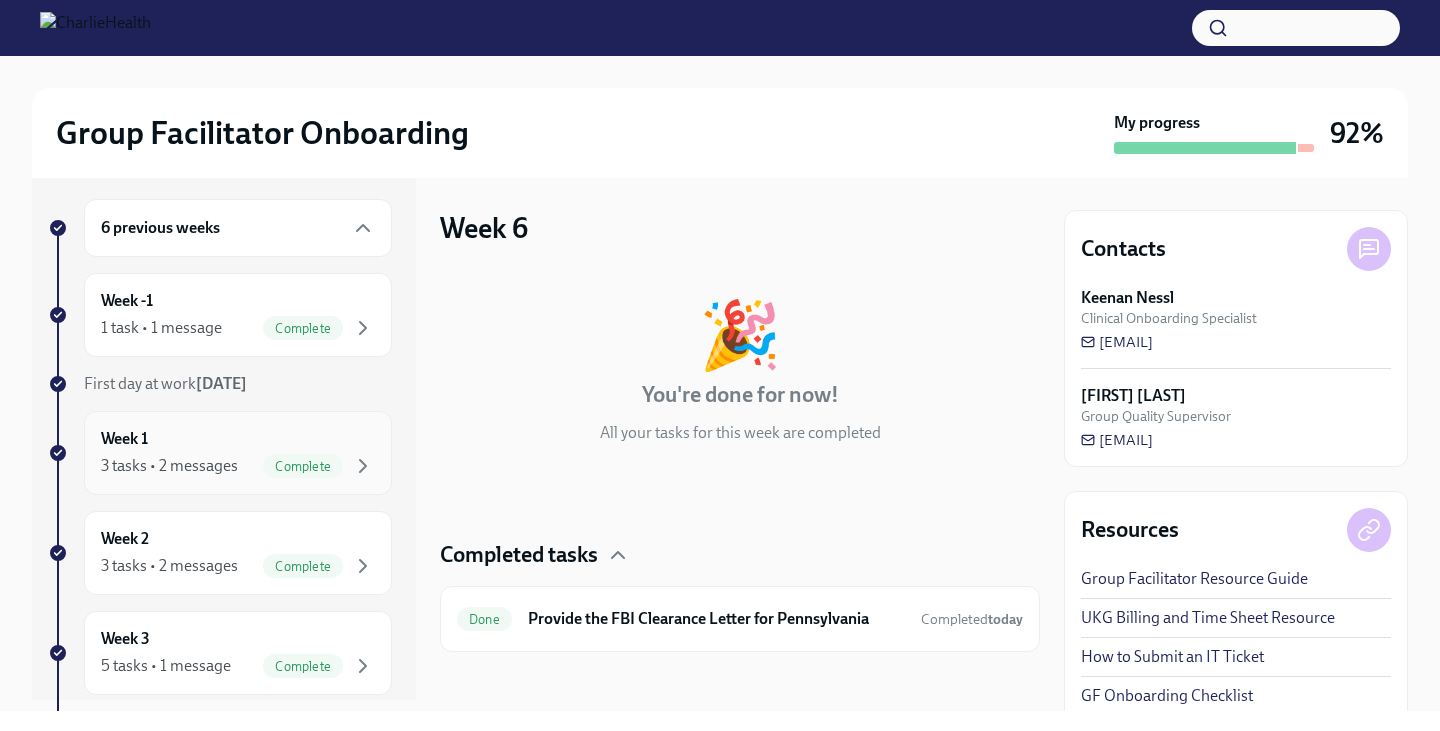 scroll, scrollTop: 0, scrollLeft: 0, axis: both 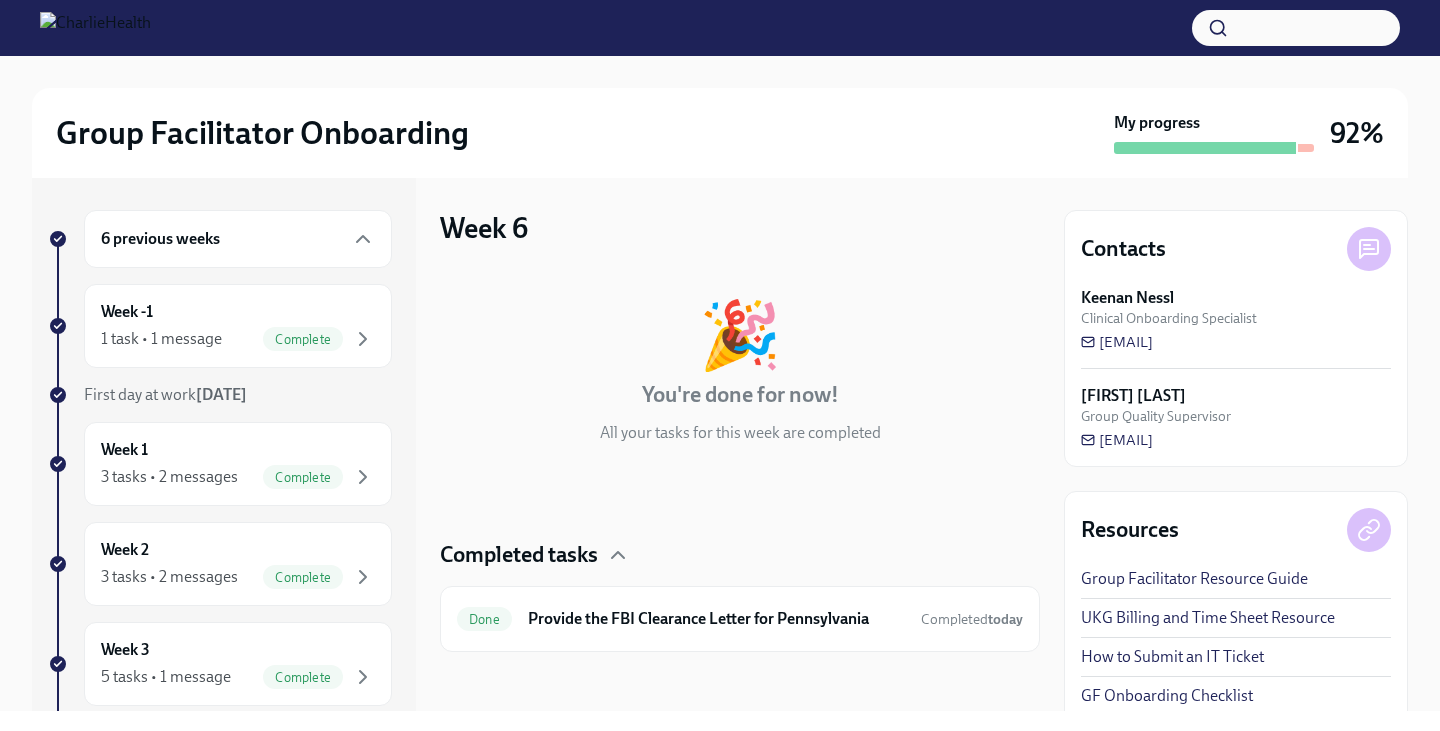 click on "6 previous weeks" at bounding box center [238, 239] 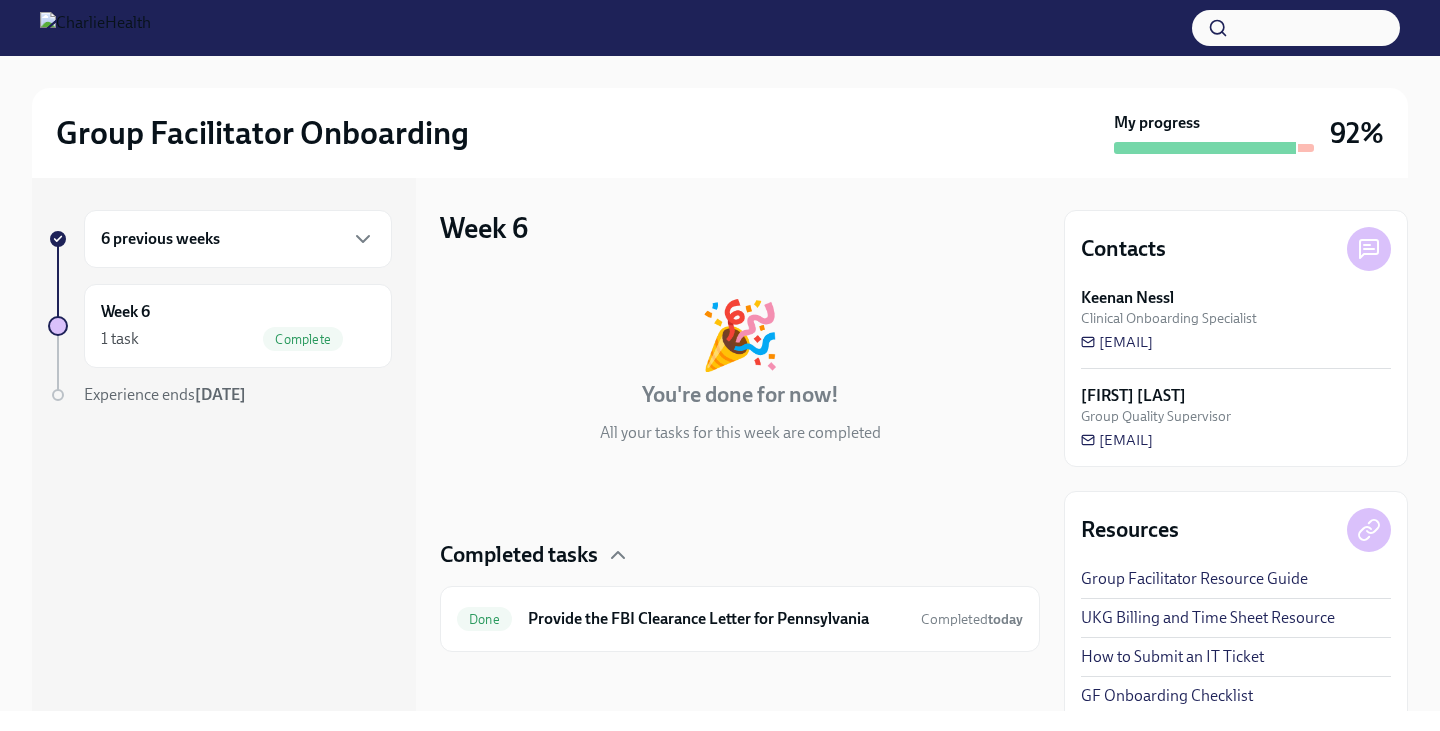 click on "6 previous weeks" at bounding box center [238, 239] 